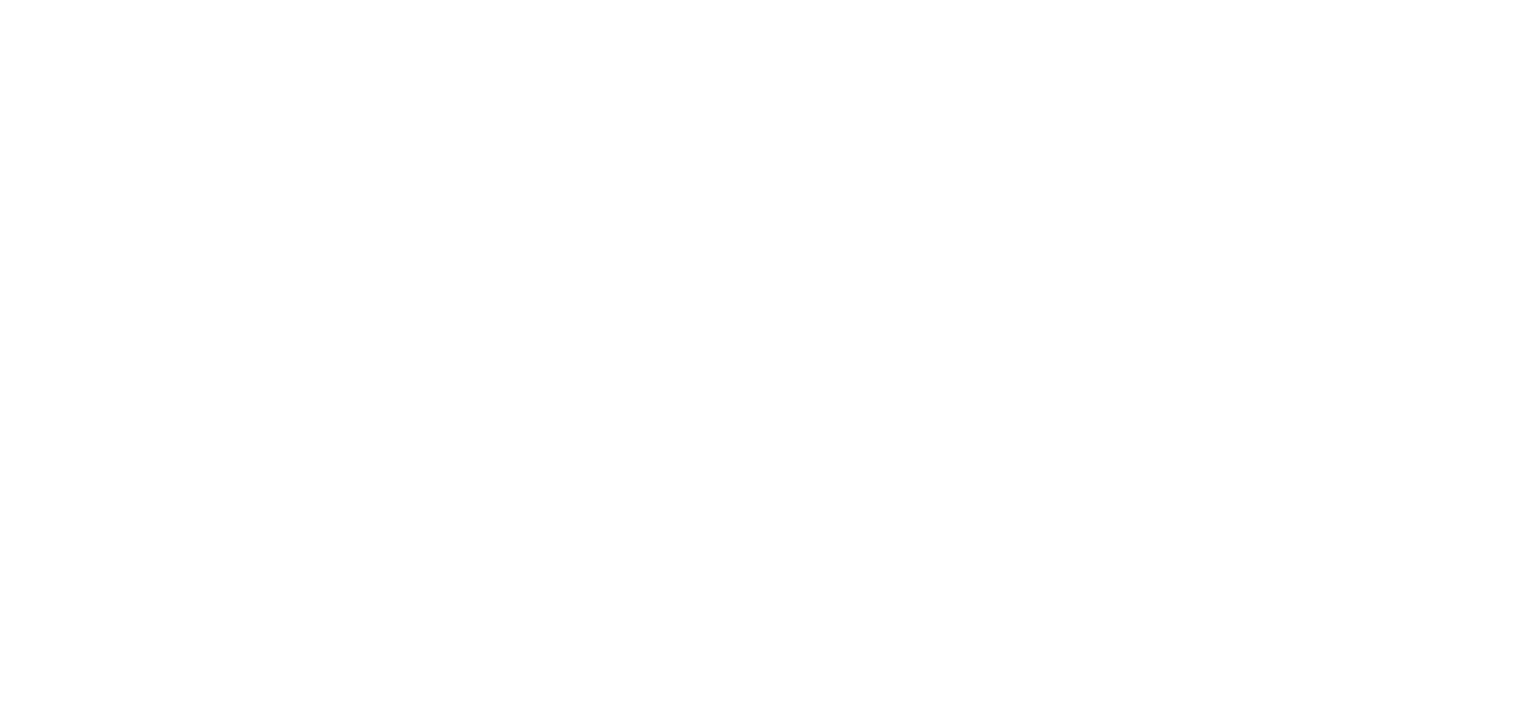 scroll, scrollTop: 0, scrollLeft: 0, axis: both 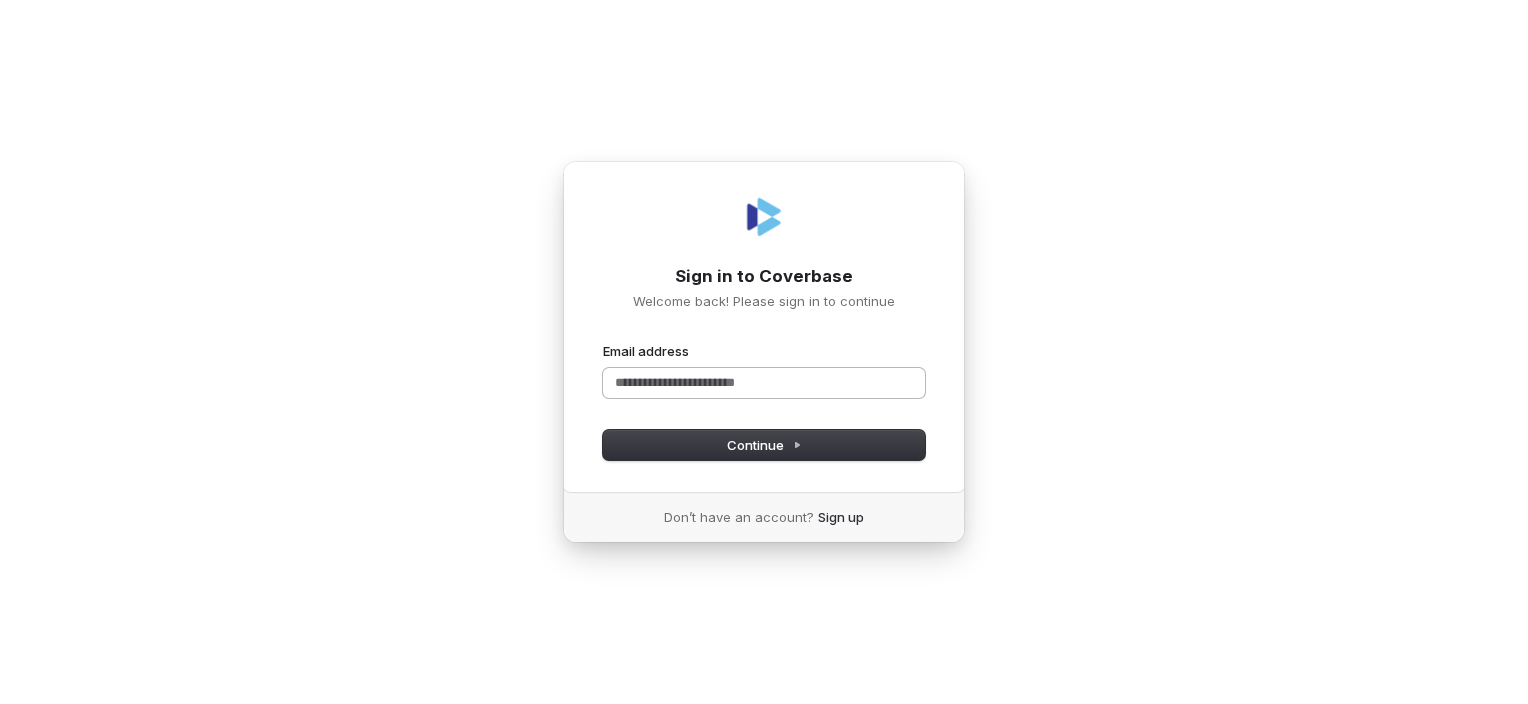 click on "Email address" at bounding box center (764, 383) 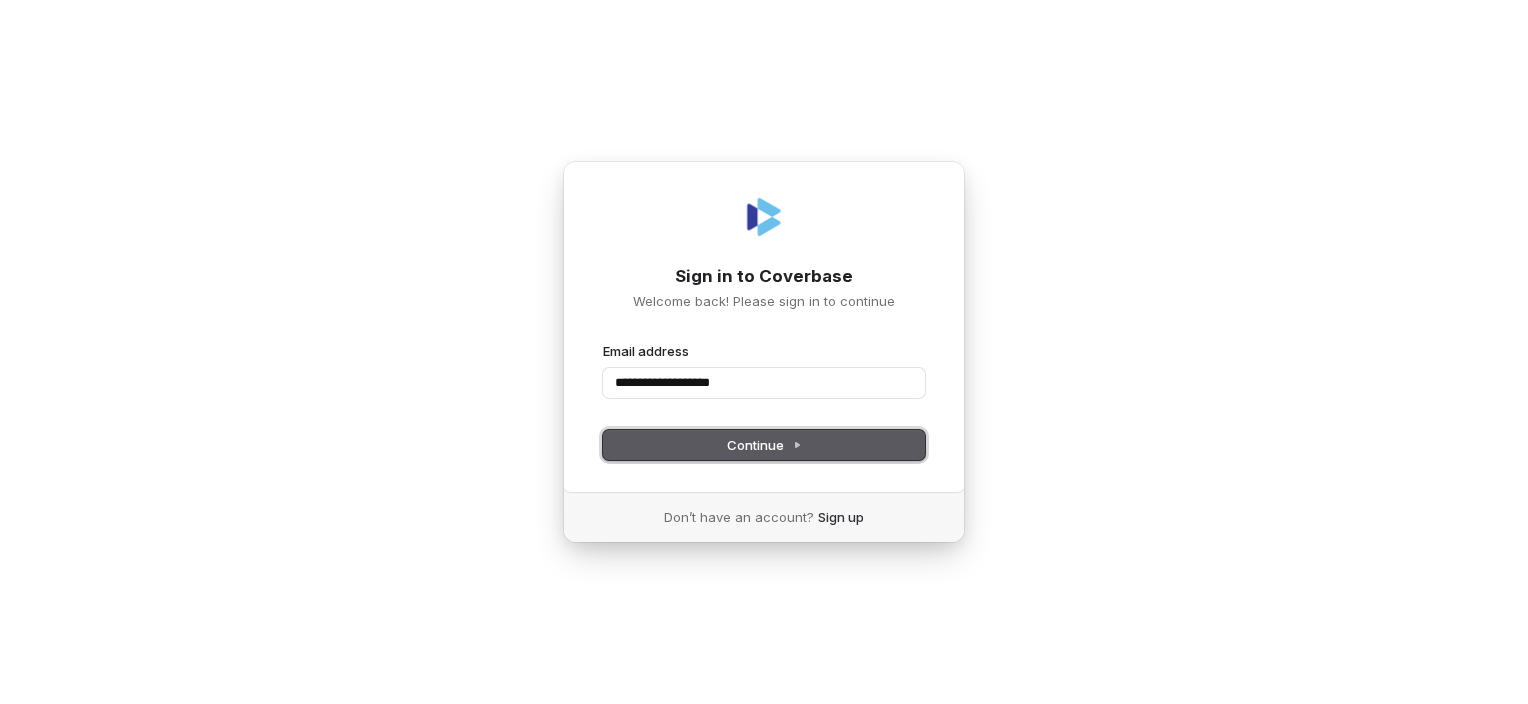 click on "Continue" at bounding box center (764, 445) 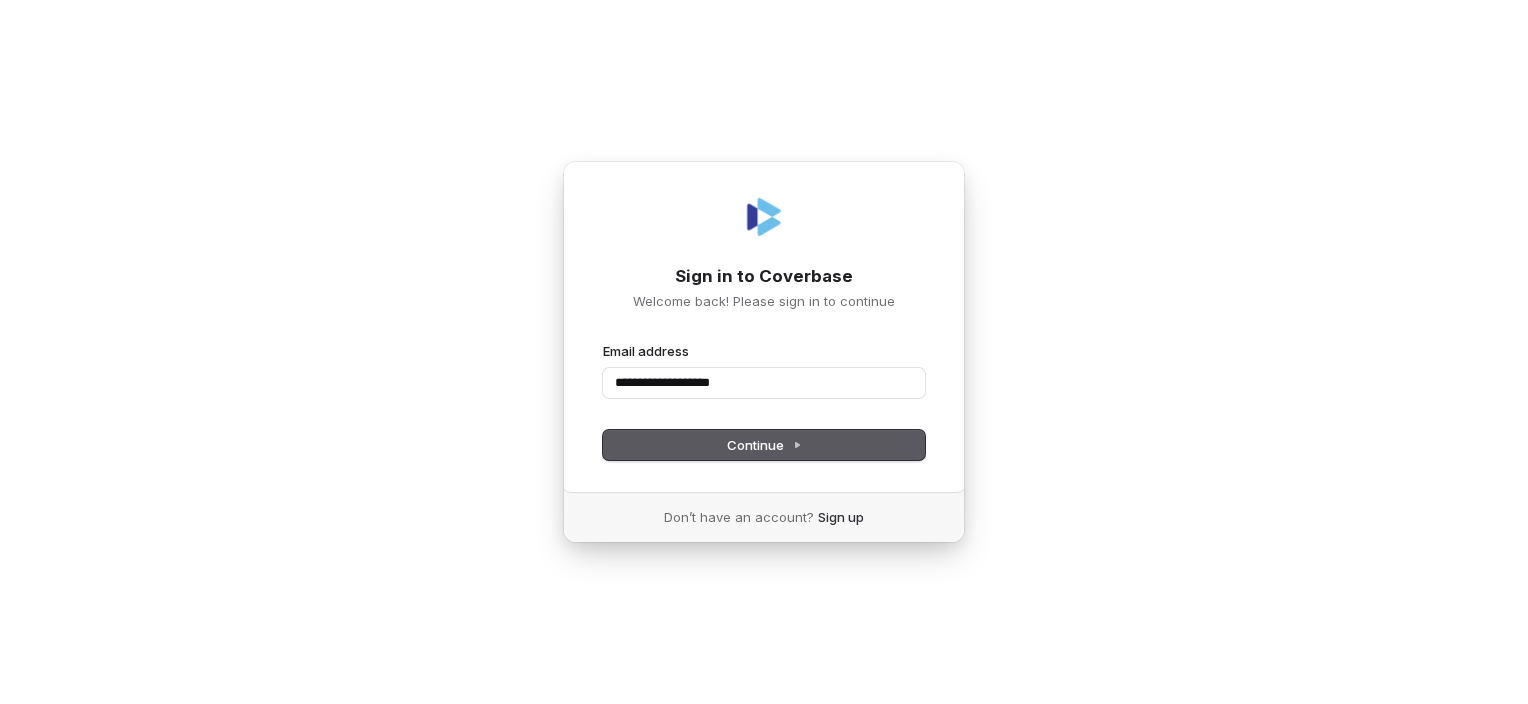 type on "**********" 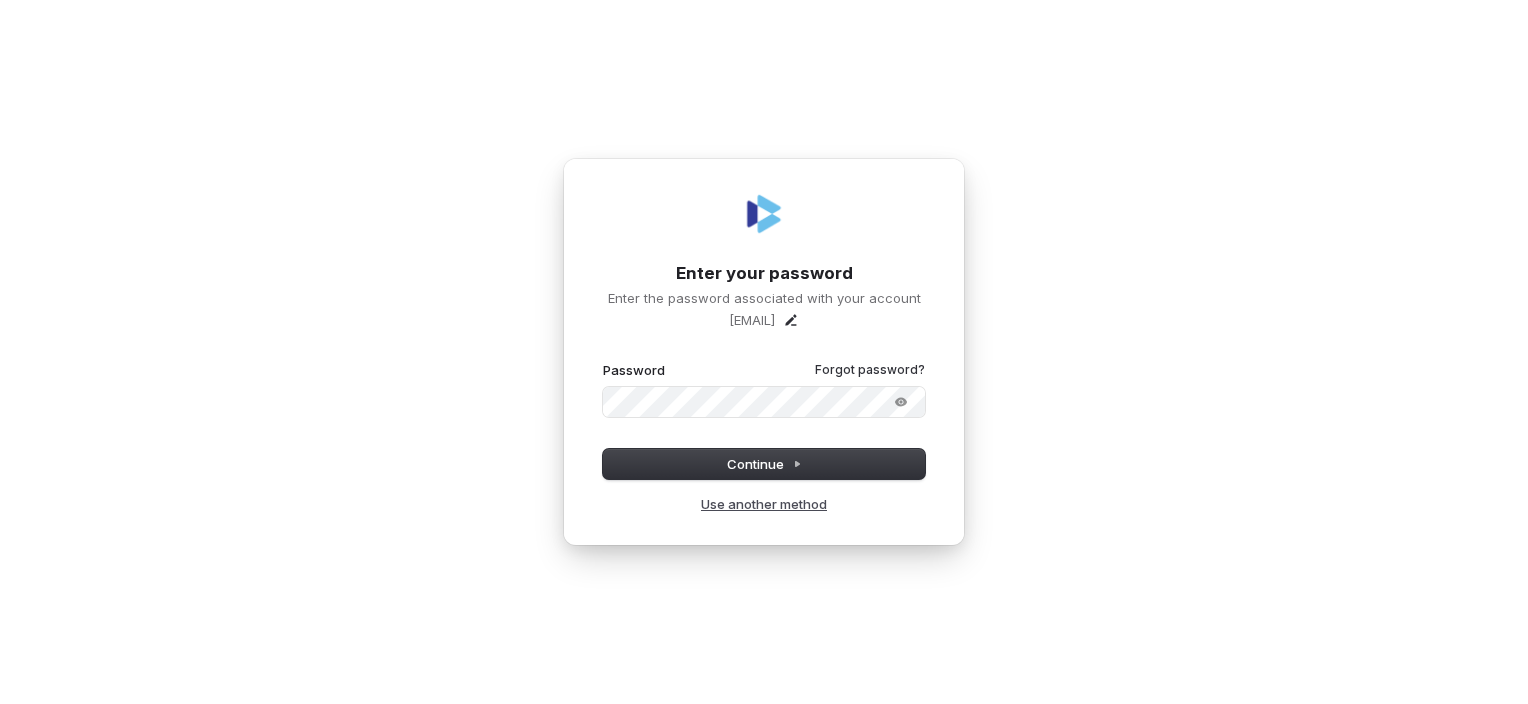 click on "Use another method" at bounding box center [764, 504] 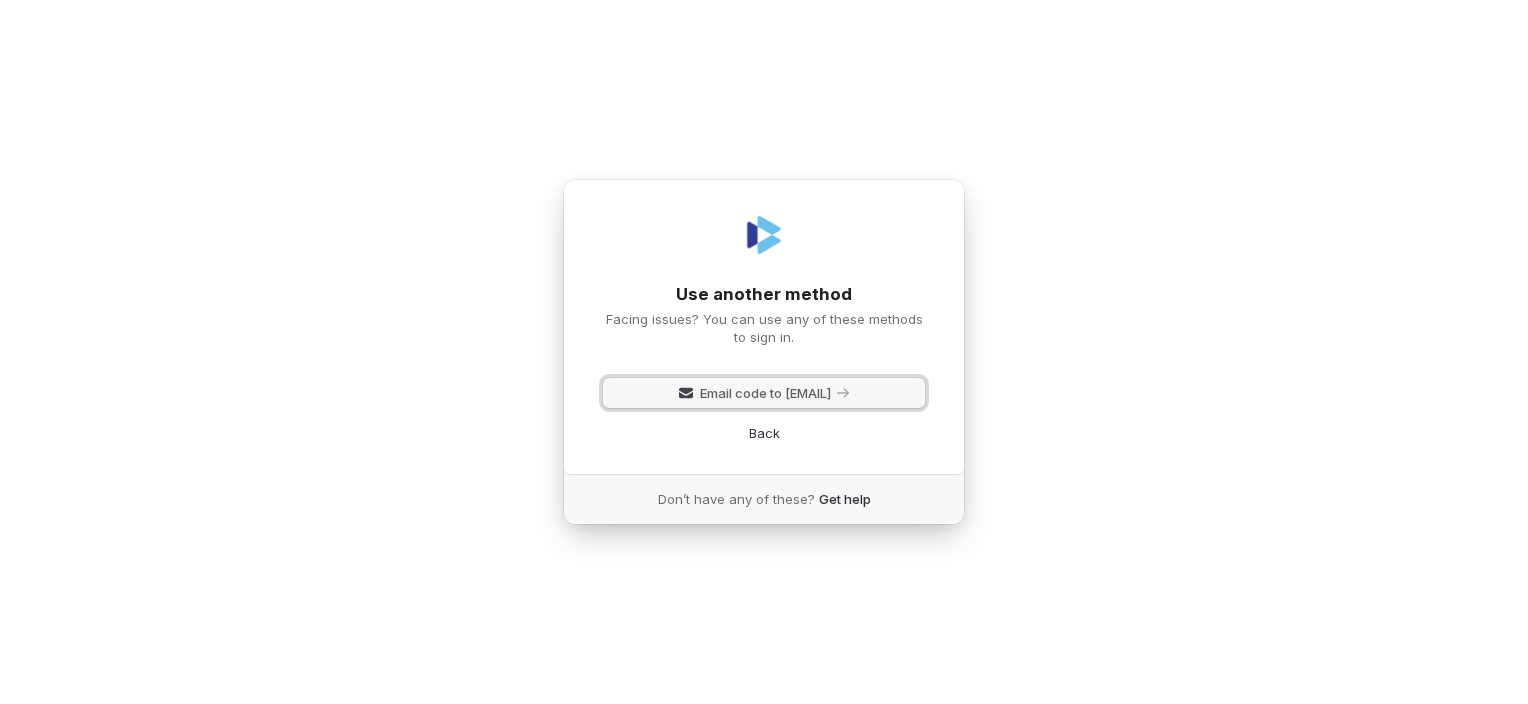 click on "Email code to [EMAIL]" at bounding box center (765, 393) 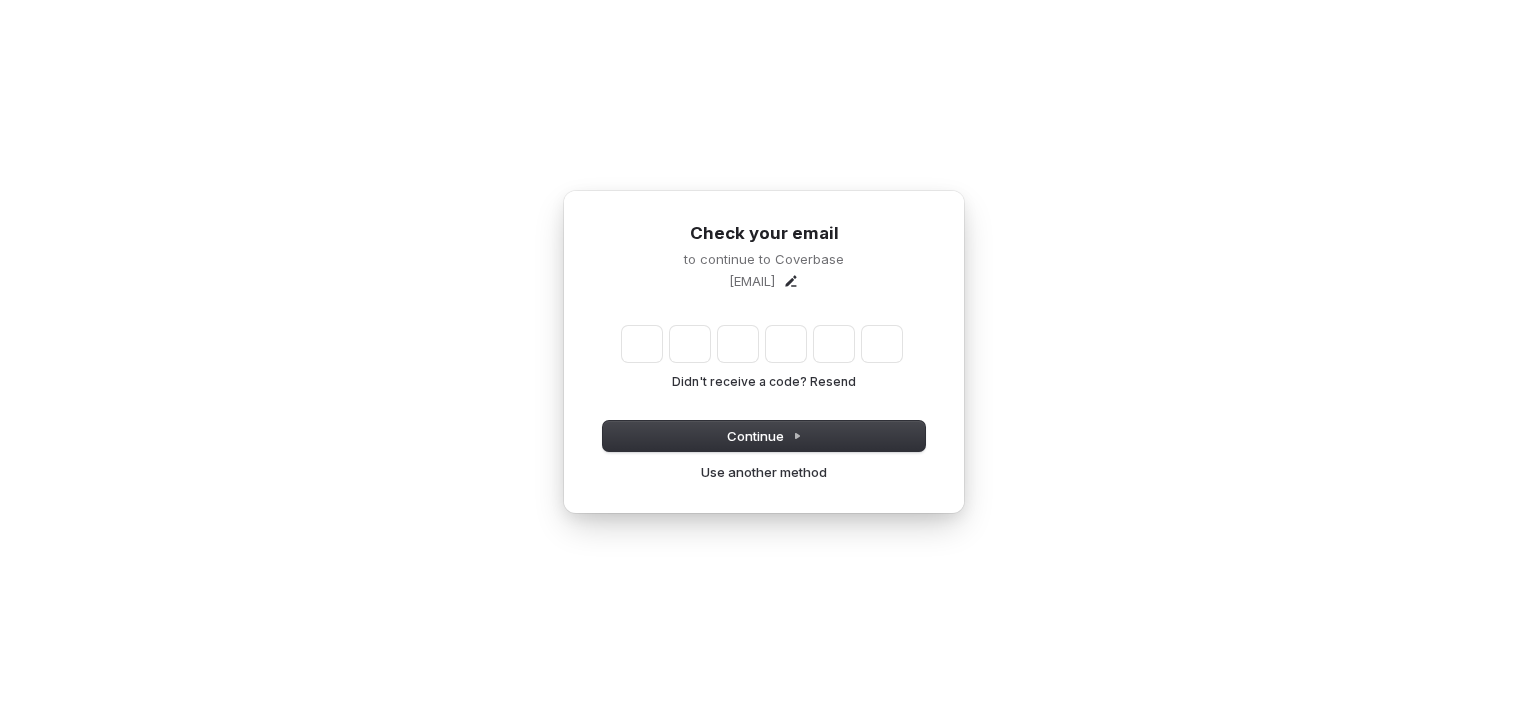 click at bounding box center [762, 344] 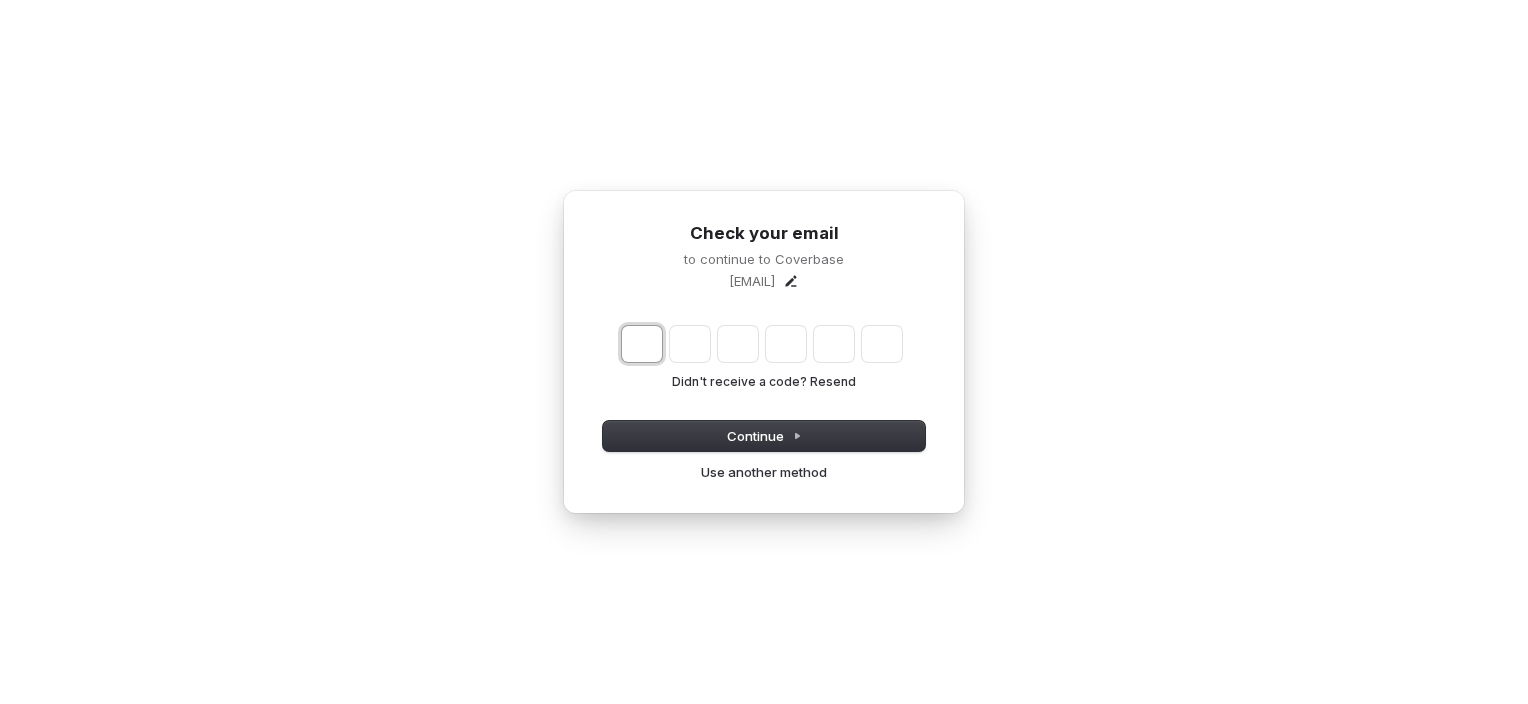 click at bounding box center (642, 344) 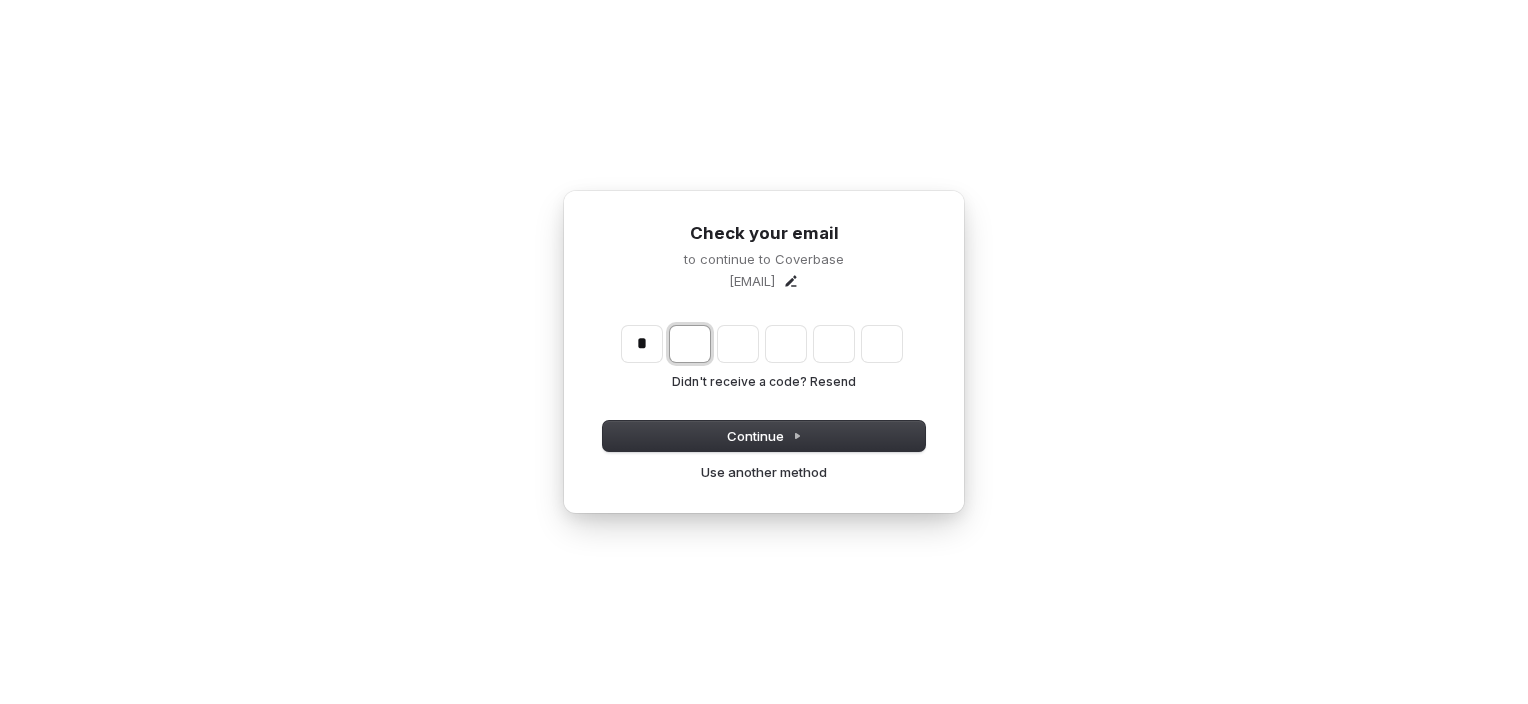 type on "*" 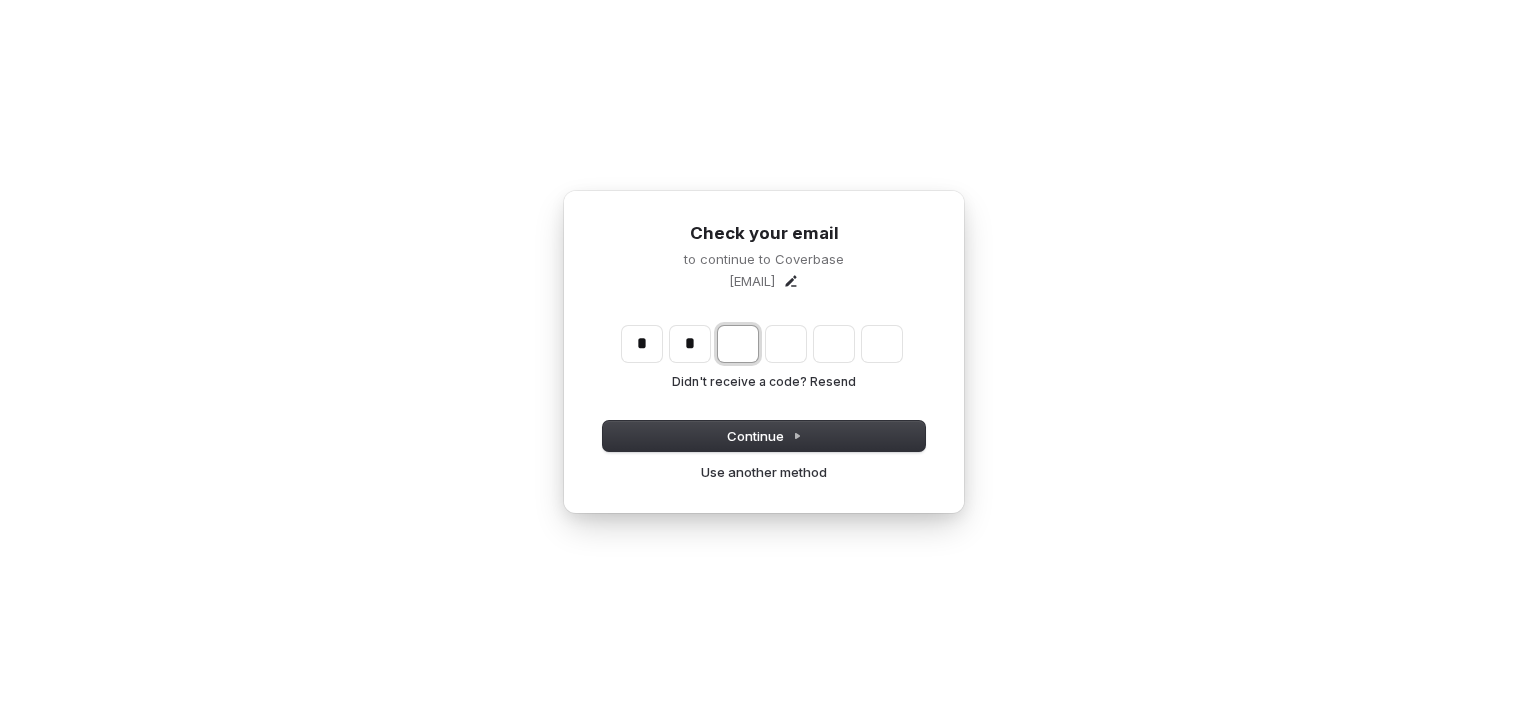 type on "**" 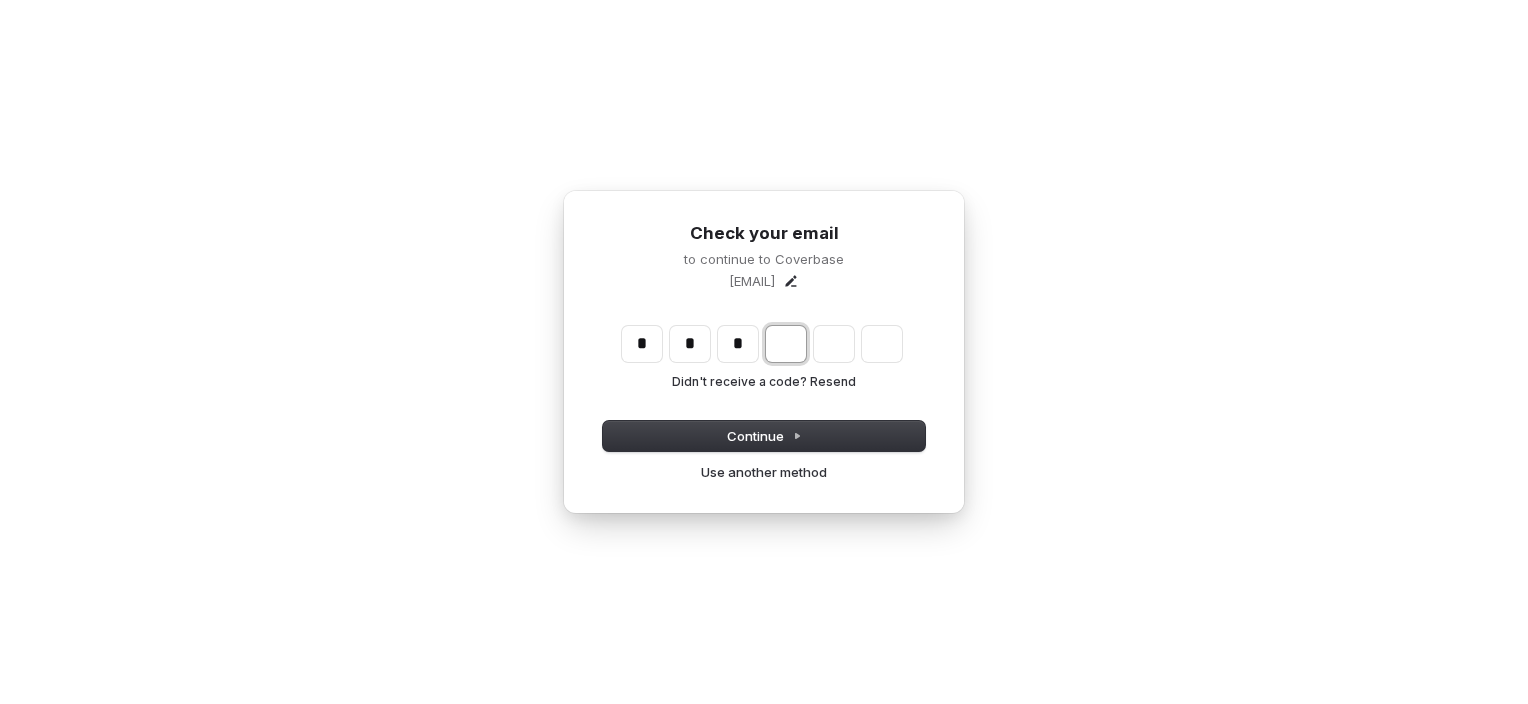type on "***" 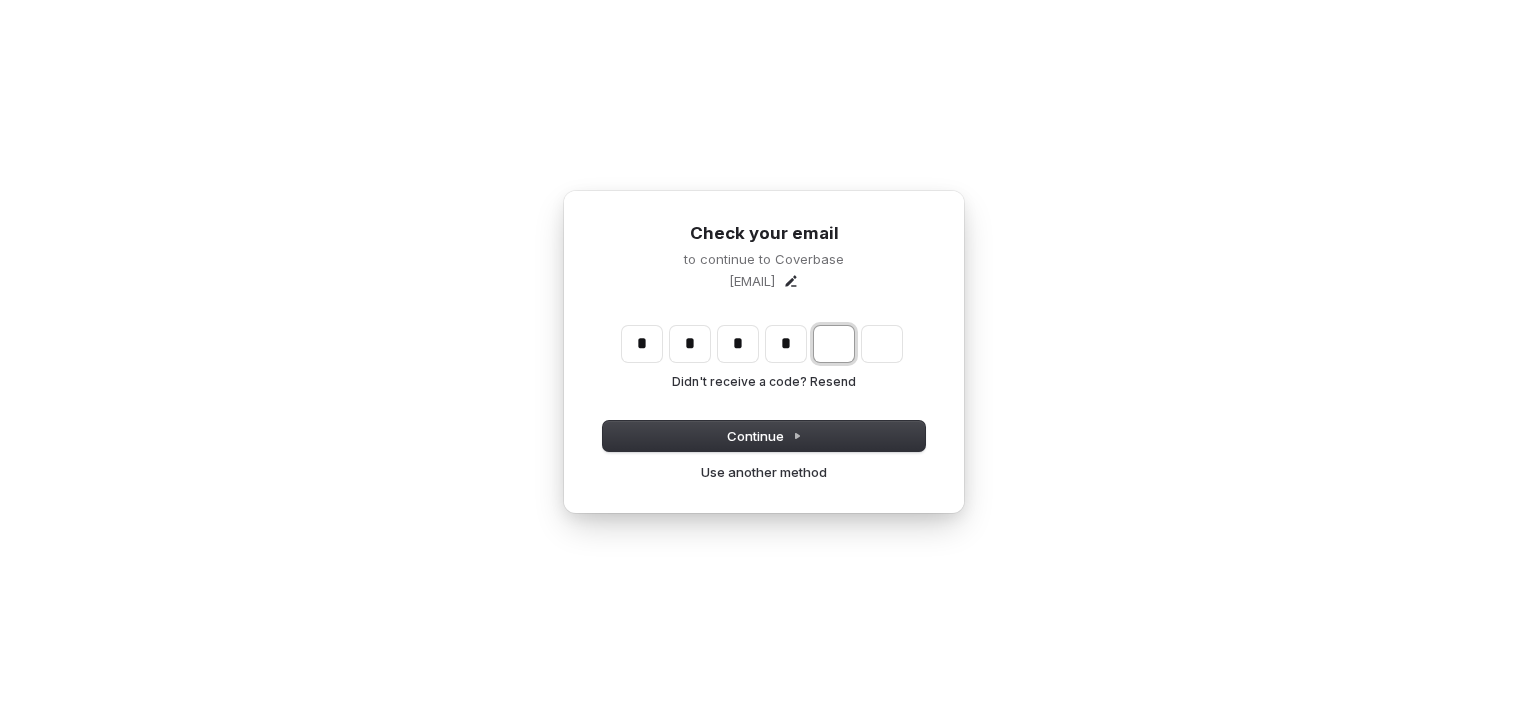 type on "****" 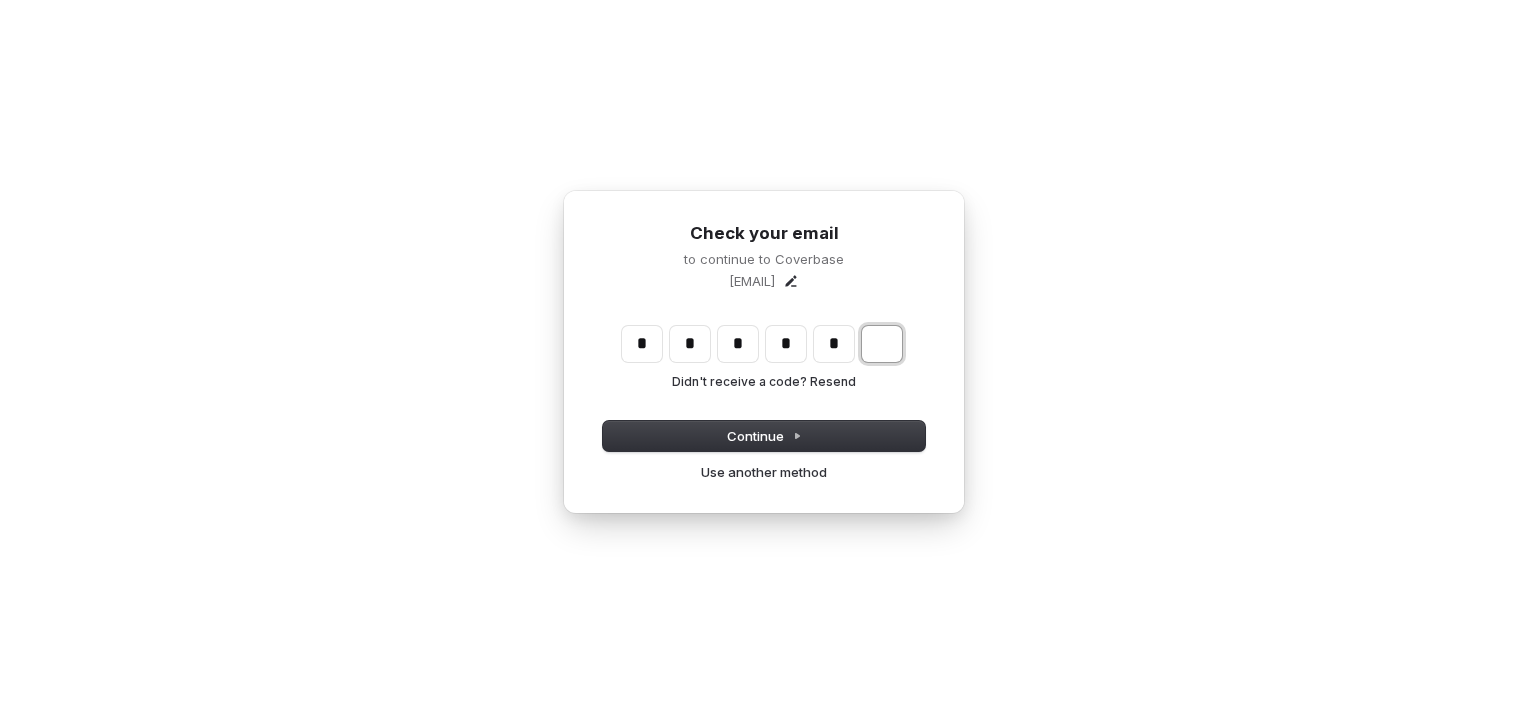 type on "******" 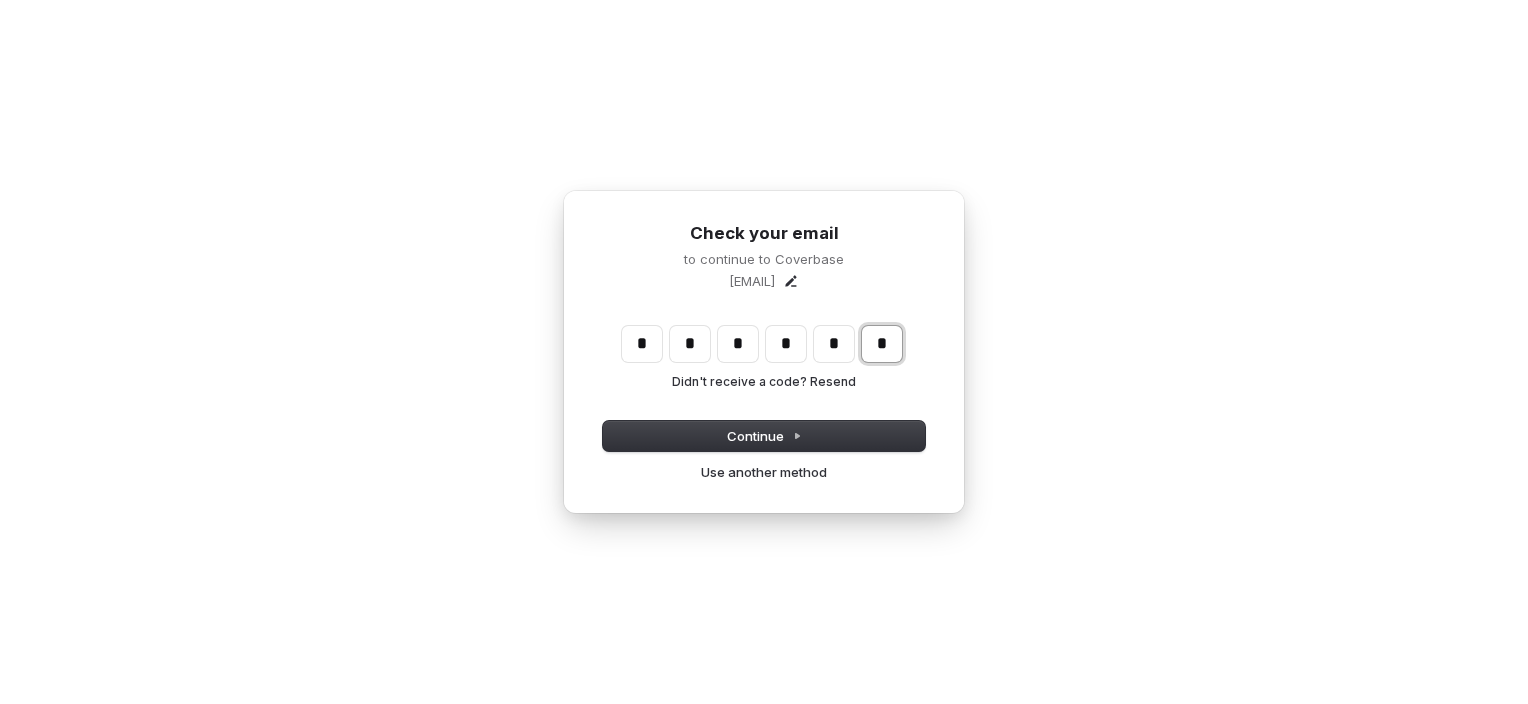 type on "*" 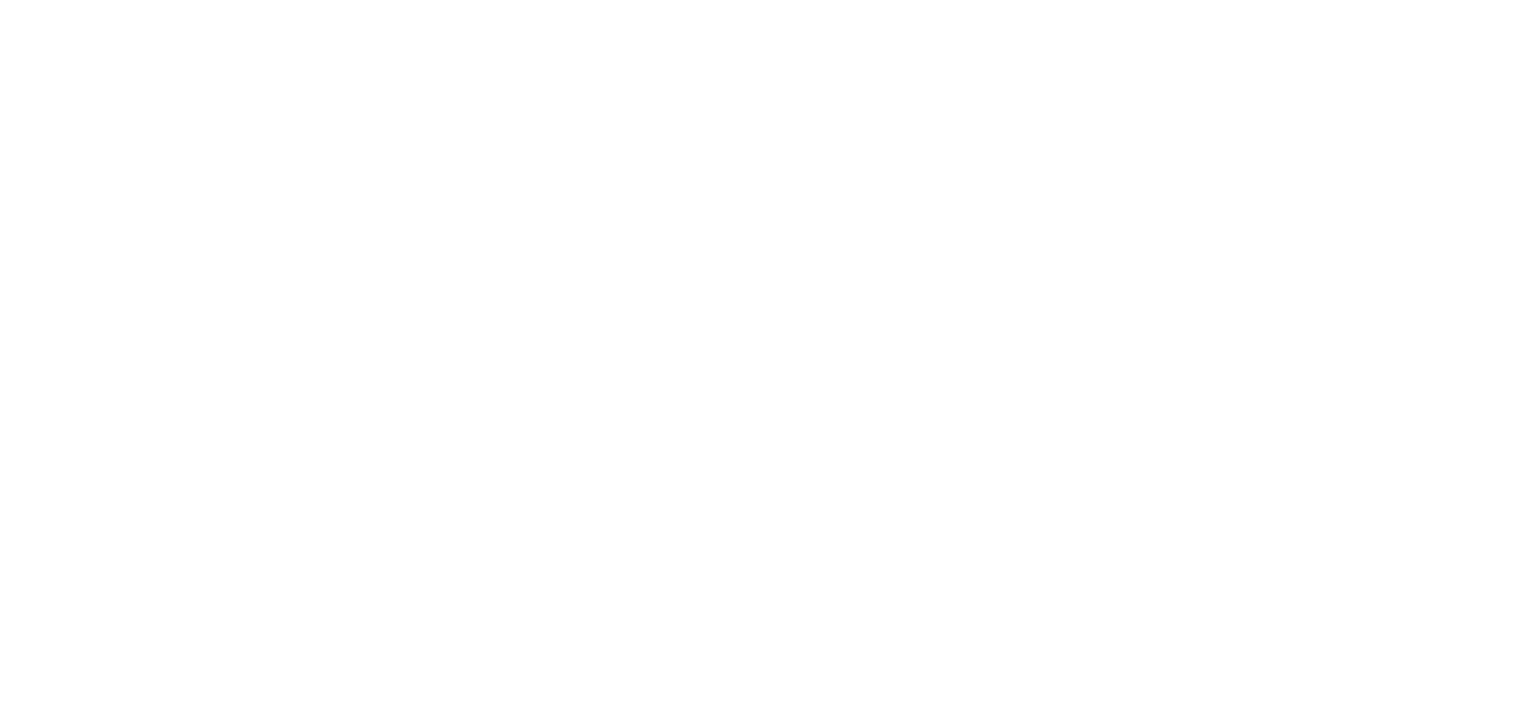 scroll, scrollTop: 0, scrollLeft: 0, axis: both 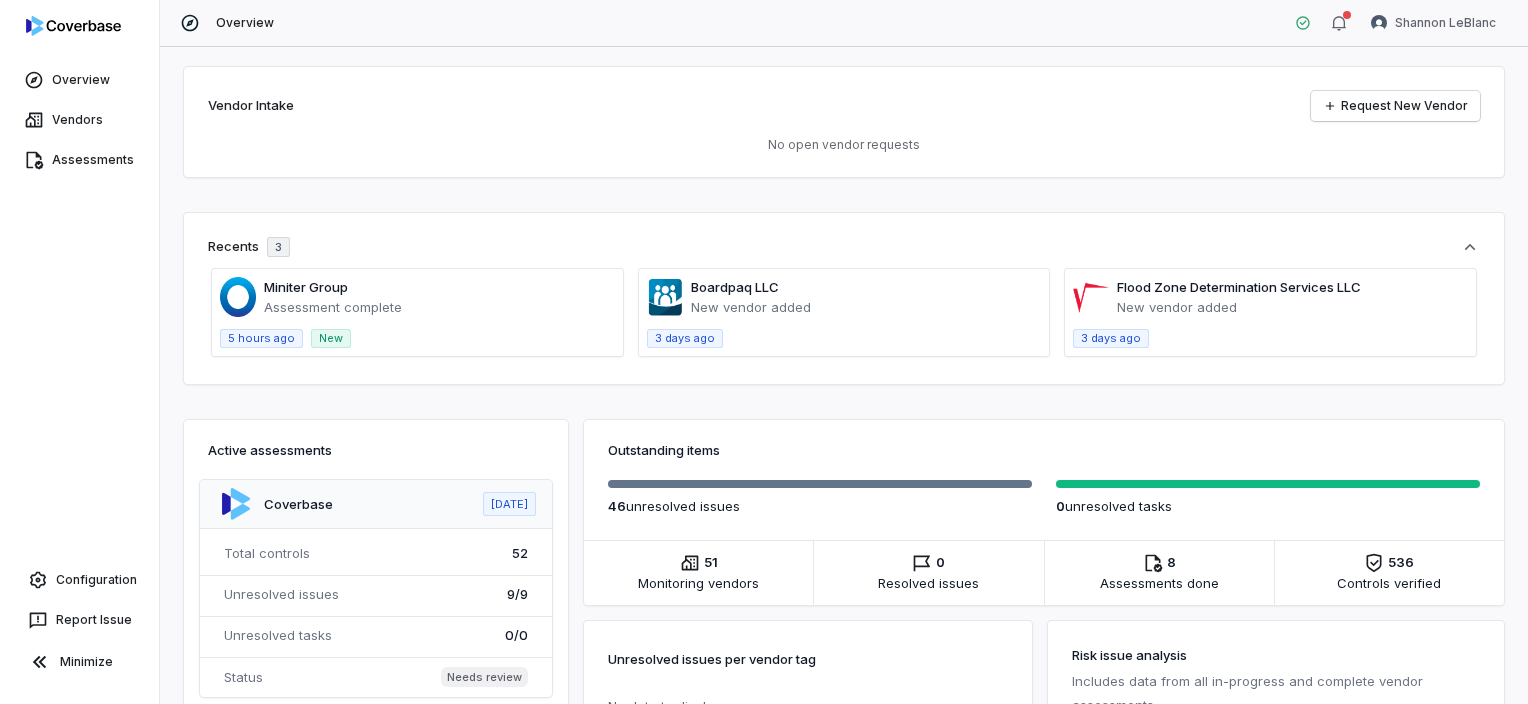 click at bounding box center [417, 312] 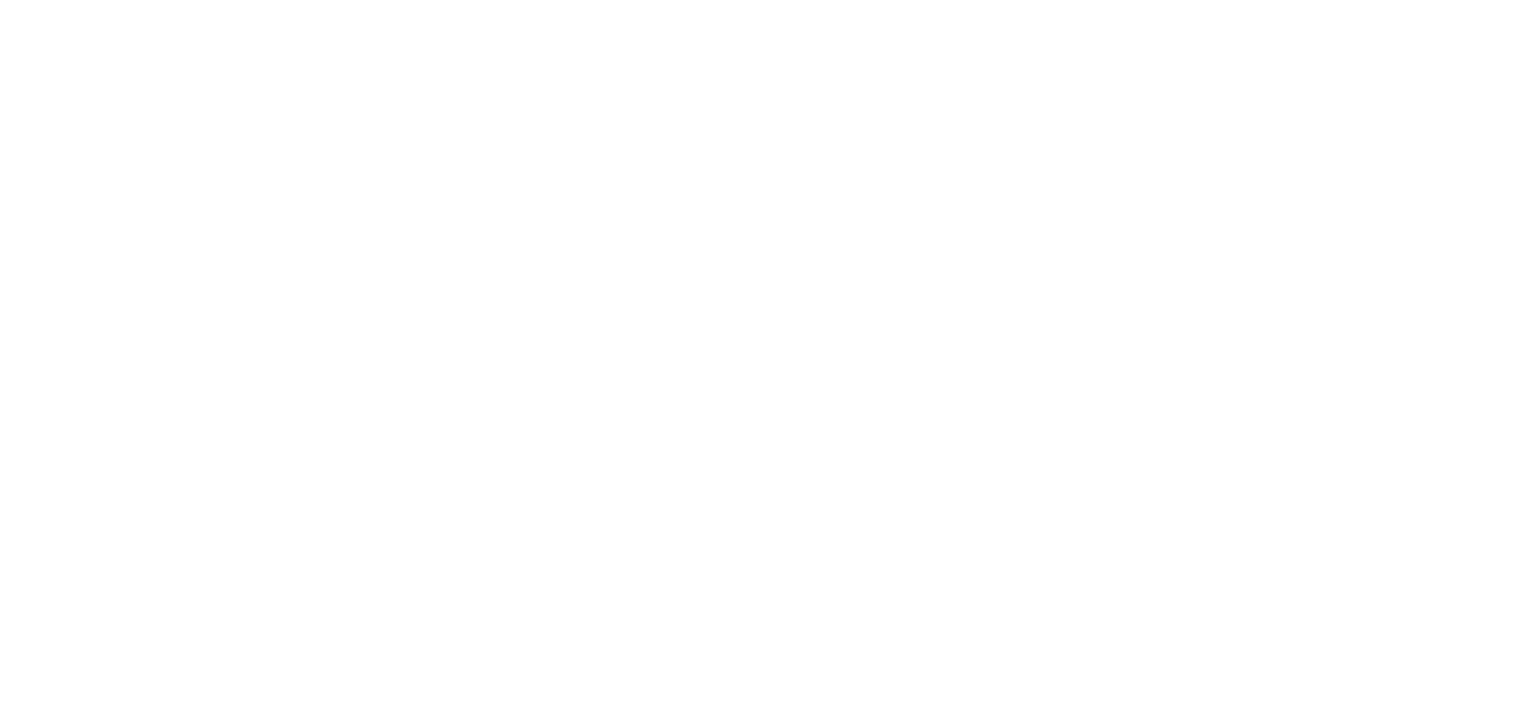 scroll, scrollTop: 0, scrollLeft: 0, axis: both 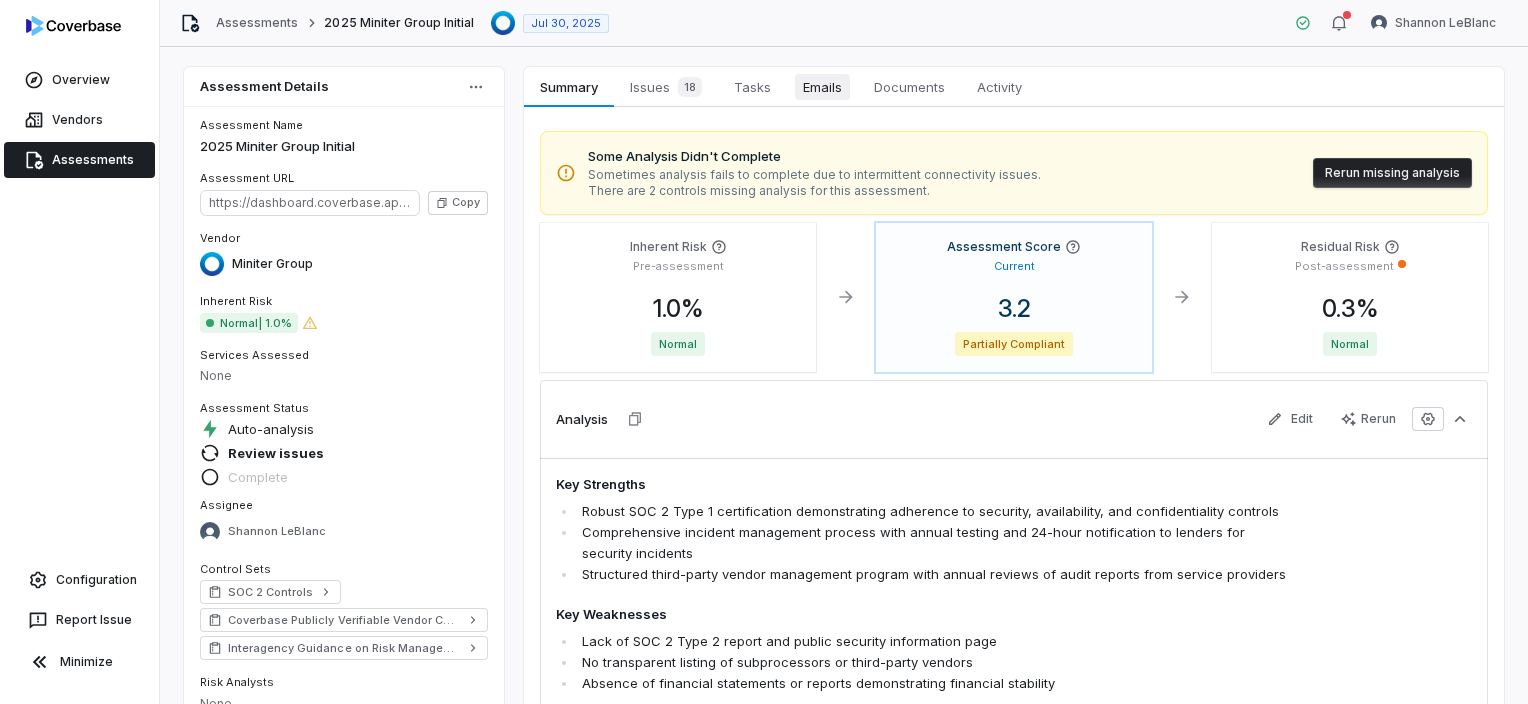 click on "Emails" at bounding box center (822, 87) 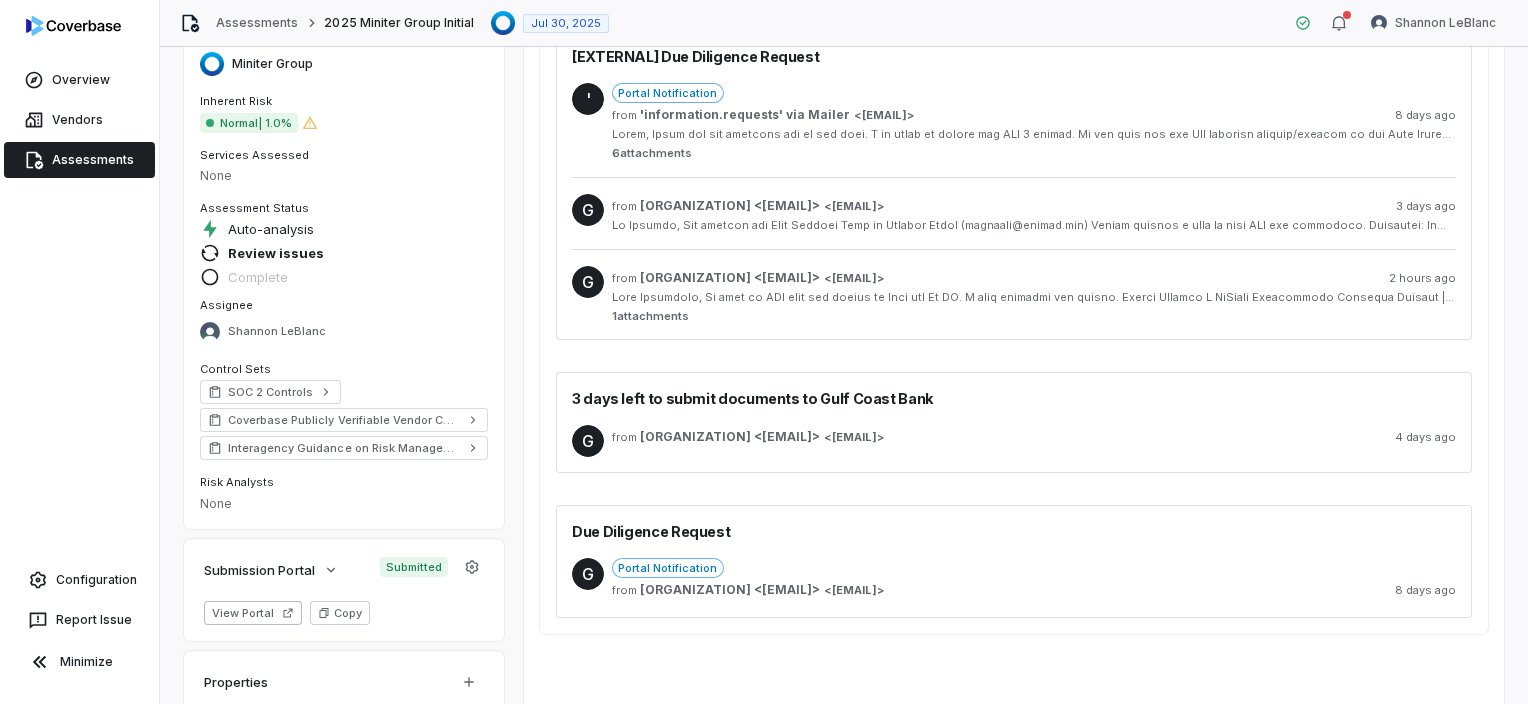 scroll, scrollTop: 0, scrollLeft: 0, axis: both 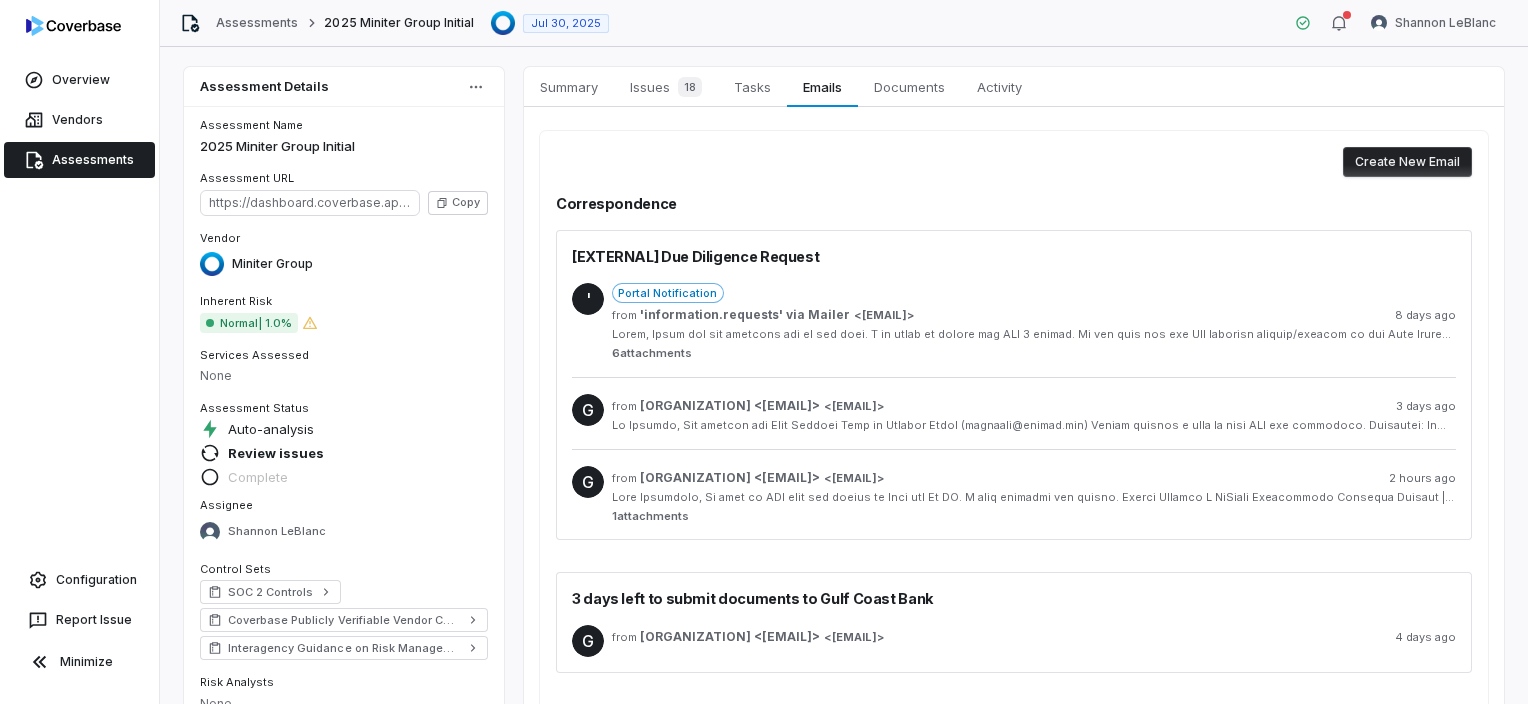 click on "Assessments" at bounding box center [79, 160] 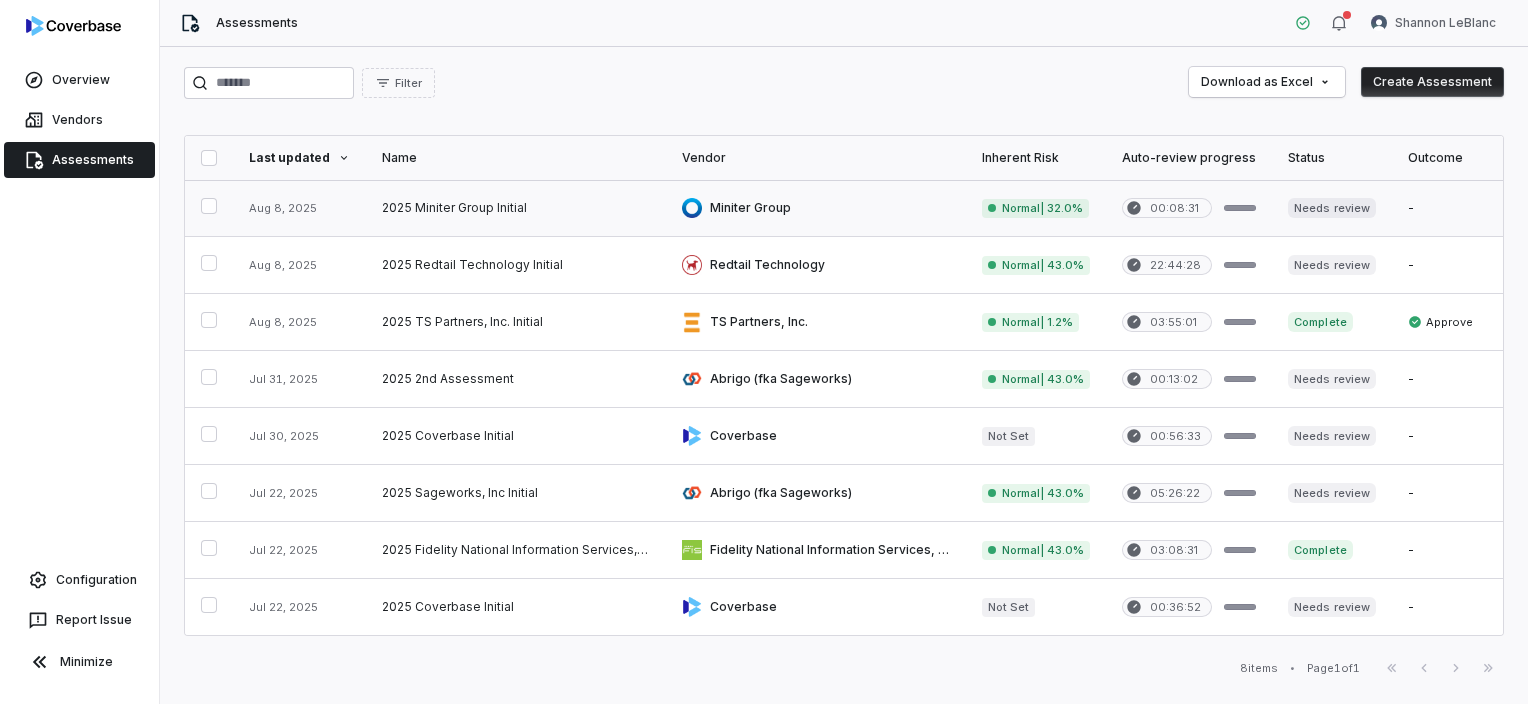 click at bounding box center [816, 208] 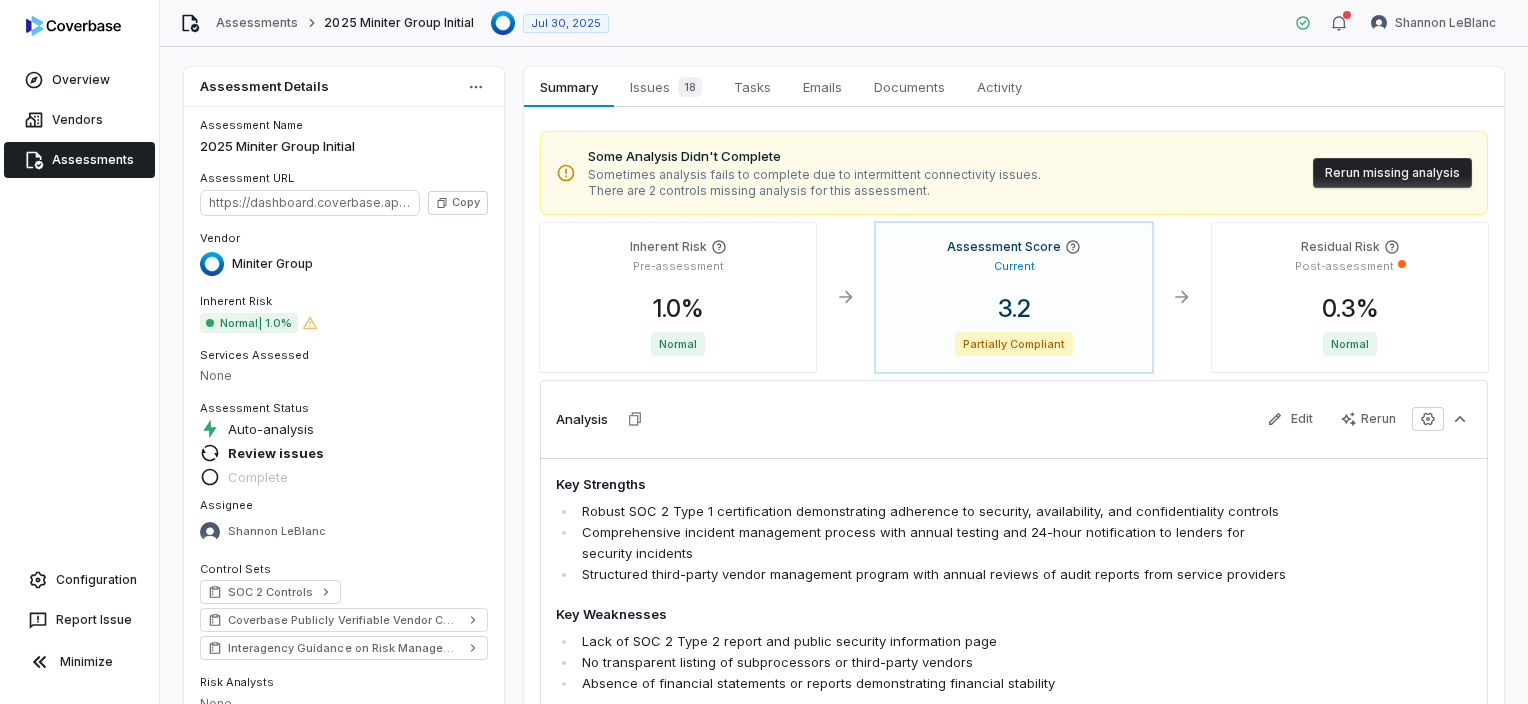click on "Assessments" at bounding box center [79, 160] 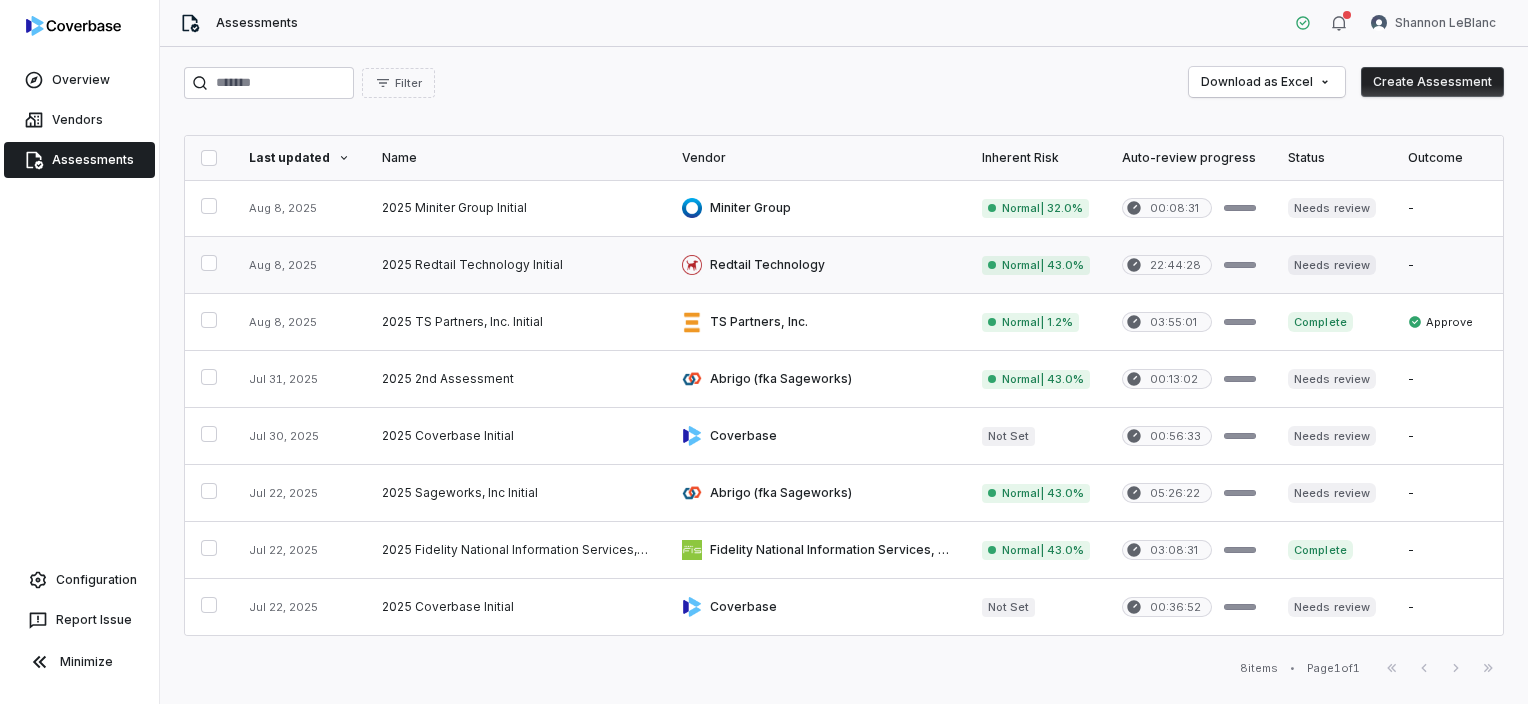 click at bounding box center (816, 265) 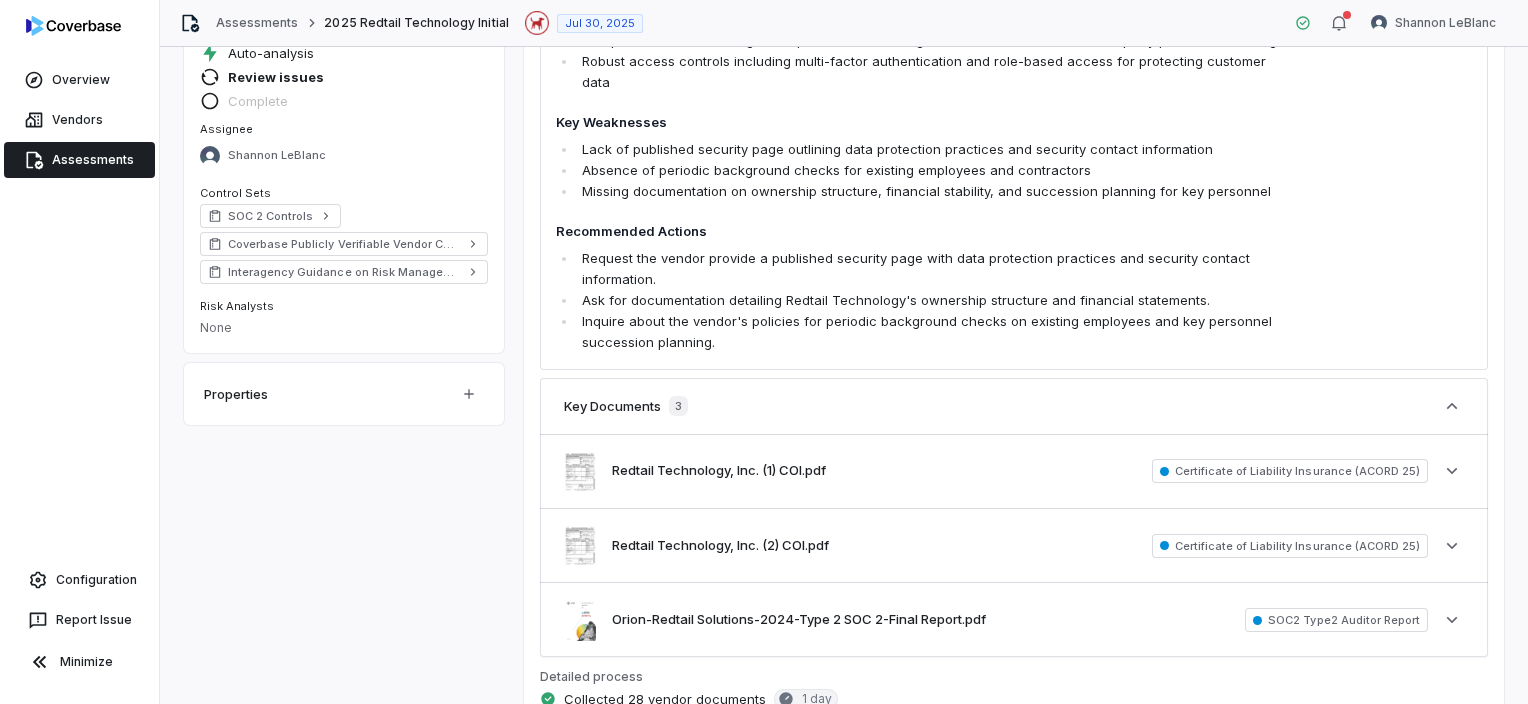 scroll, scrollTop: 800, scrollLeft: 0, axis: vertical 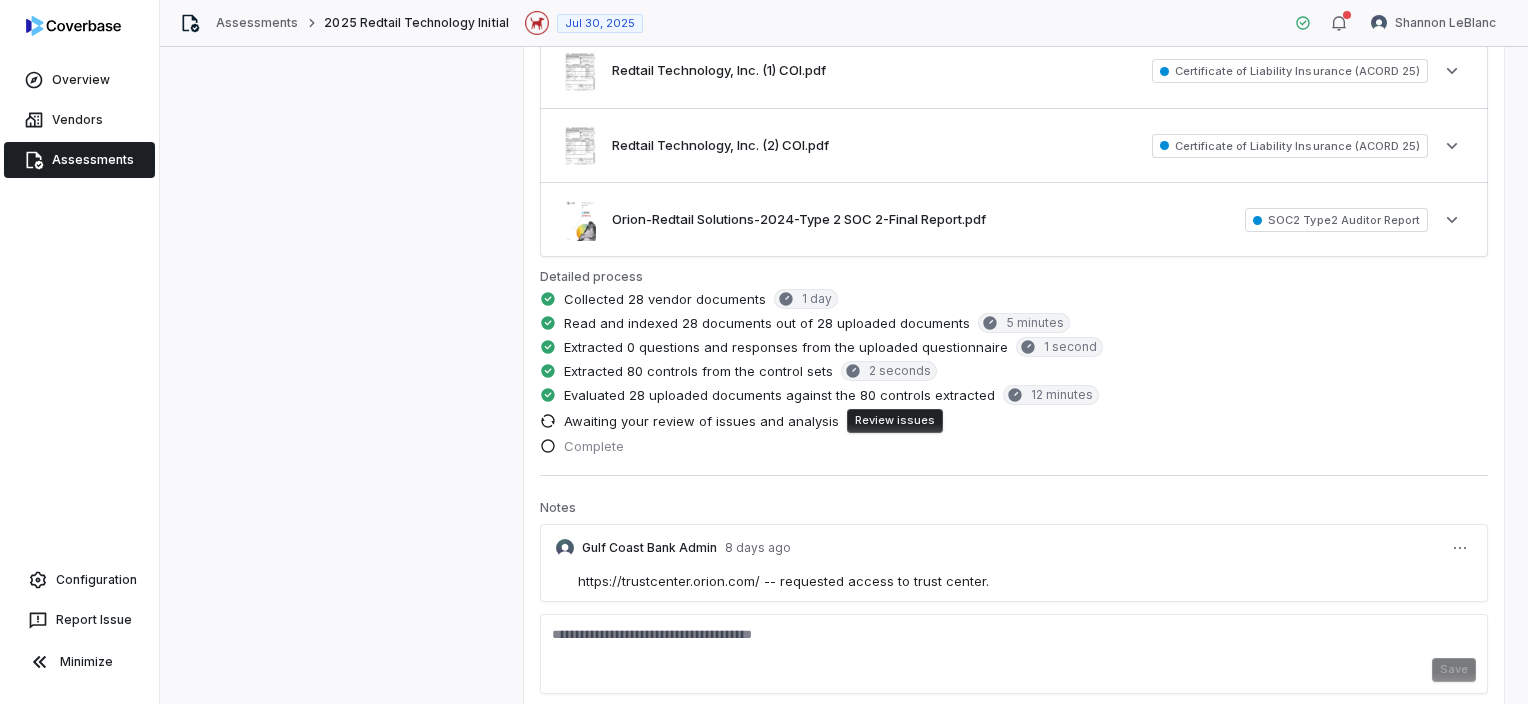 click on "Review issues" at bounding box center [895, 421] 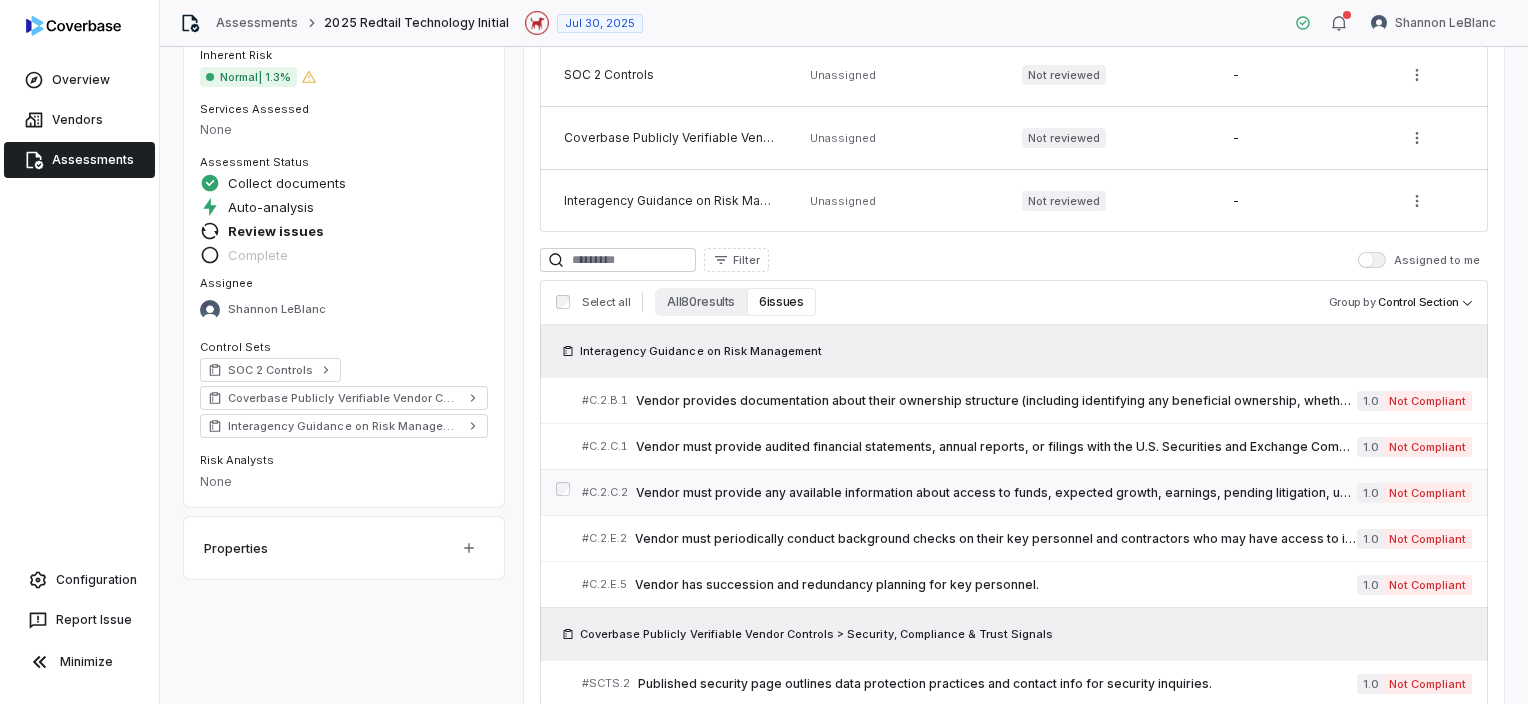 scroll, scrollTop: 289, scrollLeft: 0, axis: vertical 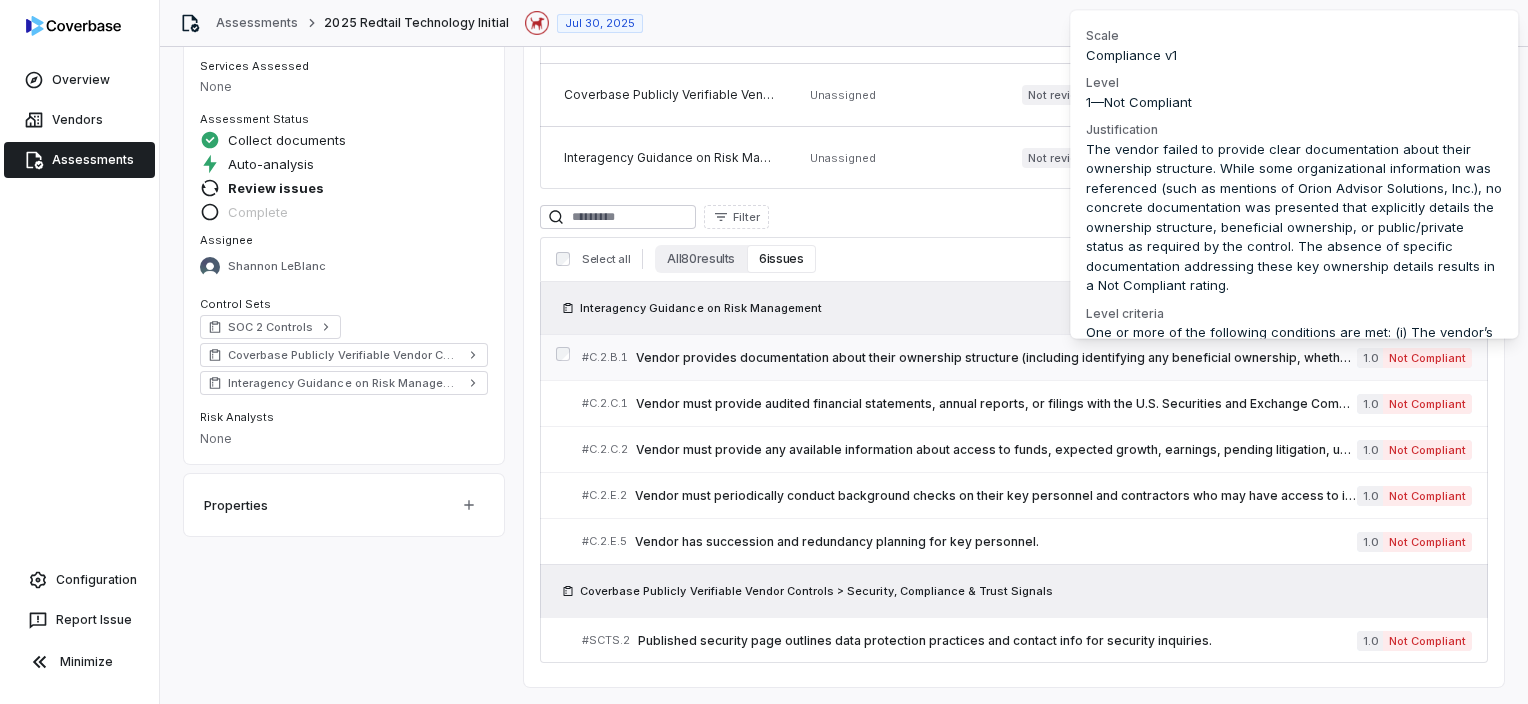click on "Not Compliant" at bounding box center (1427, 358) 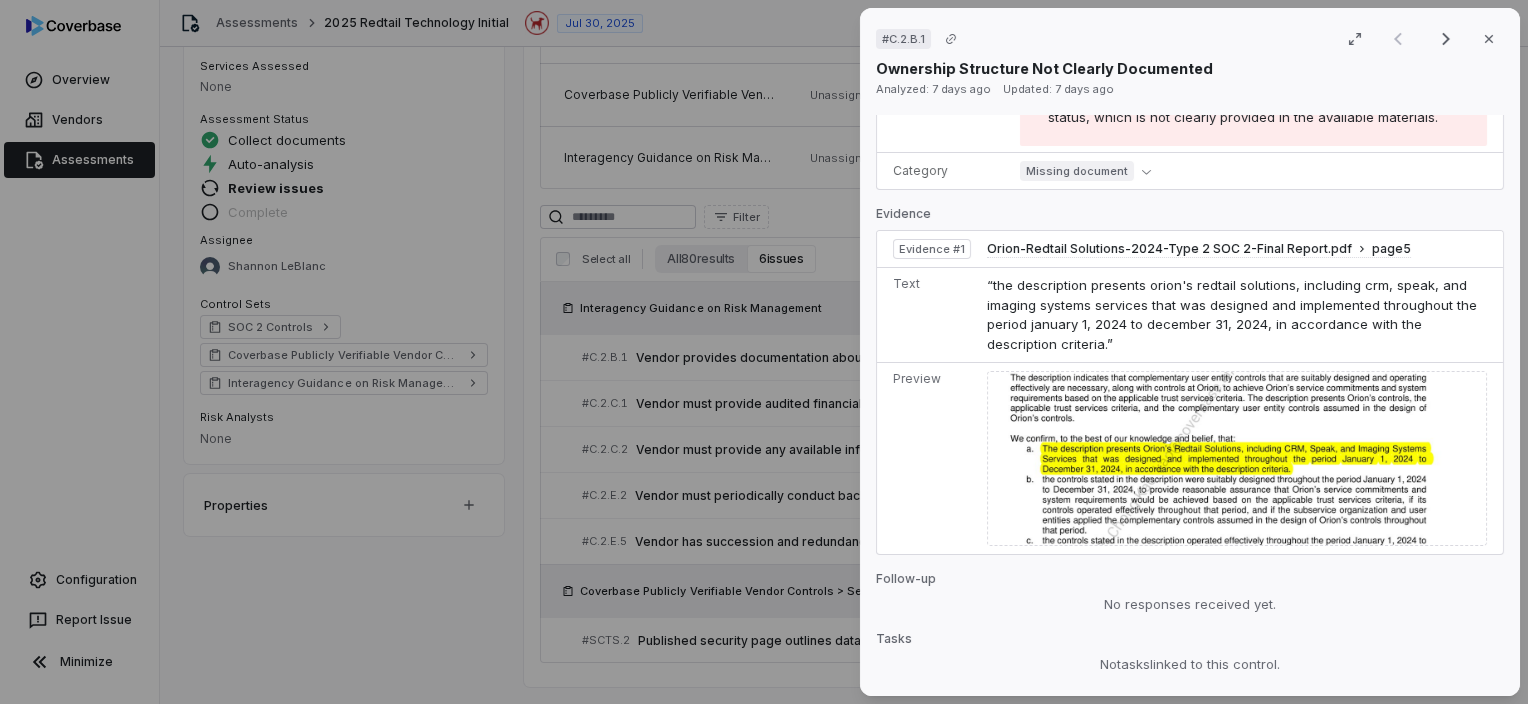 scroll, scrollTop: 800, scrollLeft: 0, axis: vertical 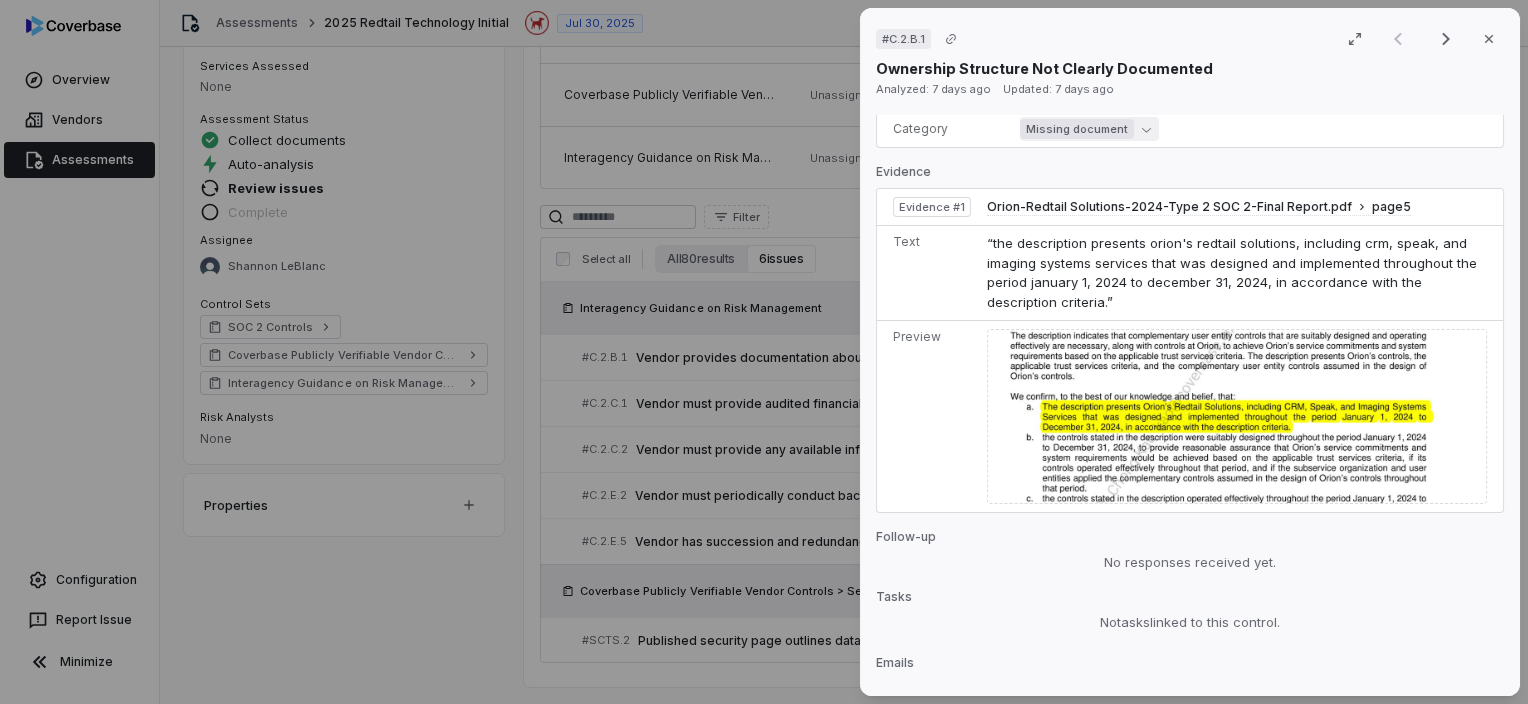 click 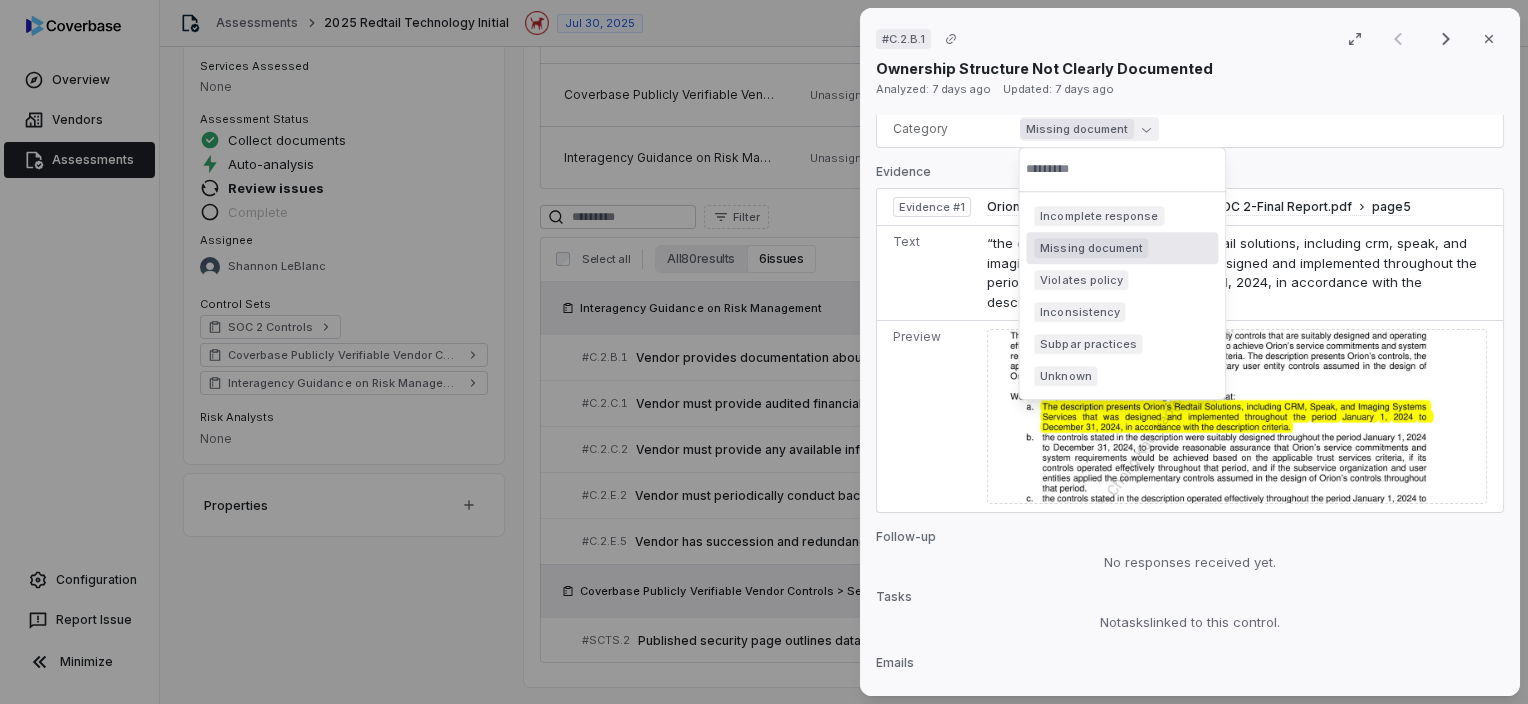 click on "Evidence" at bounding box center (1190, 176) 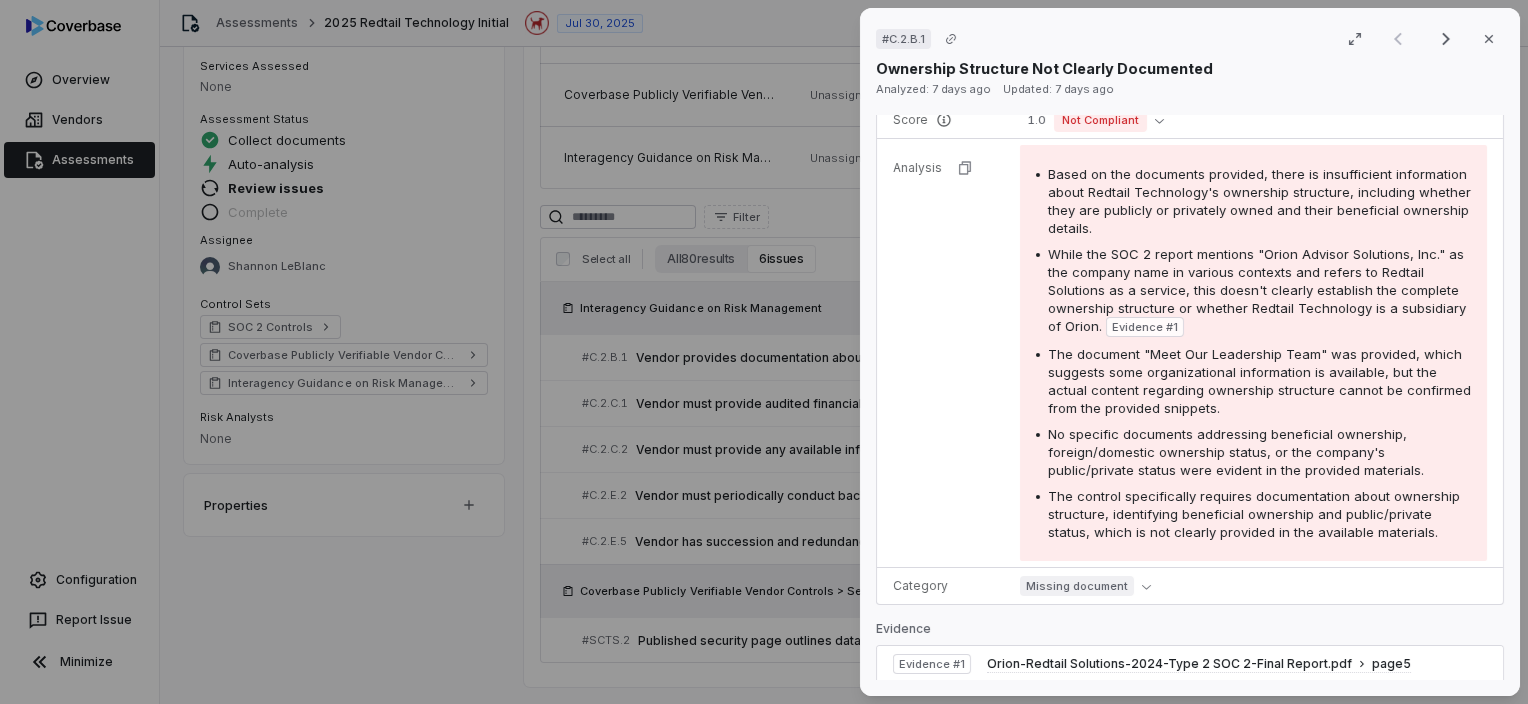 scroll, scrollTop: 300, scrollLeft: 0, axis: vertical 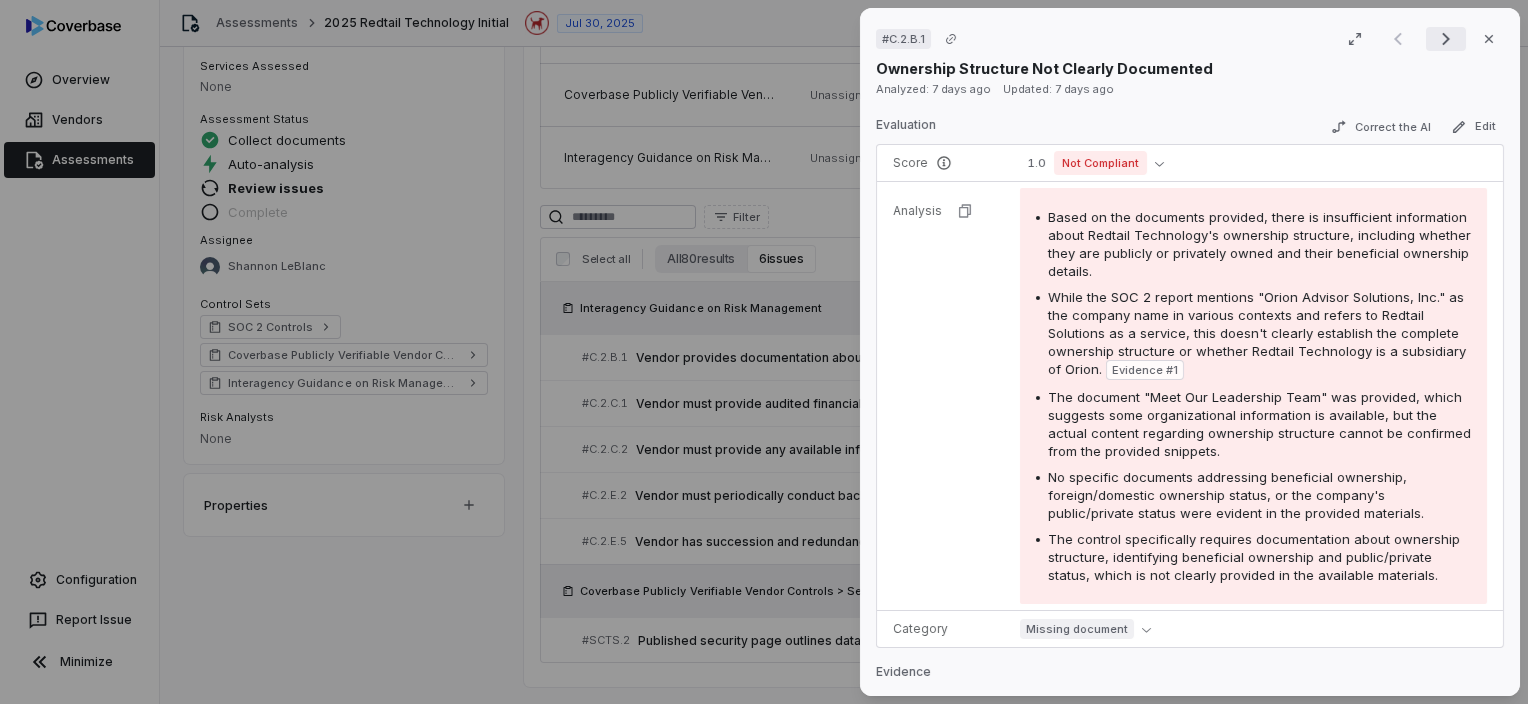 click 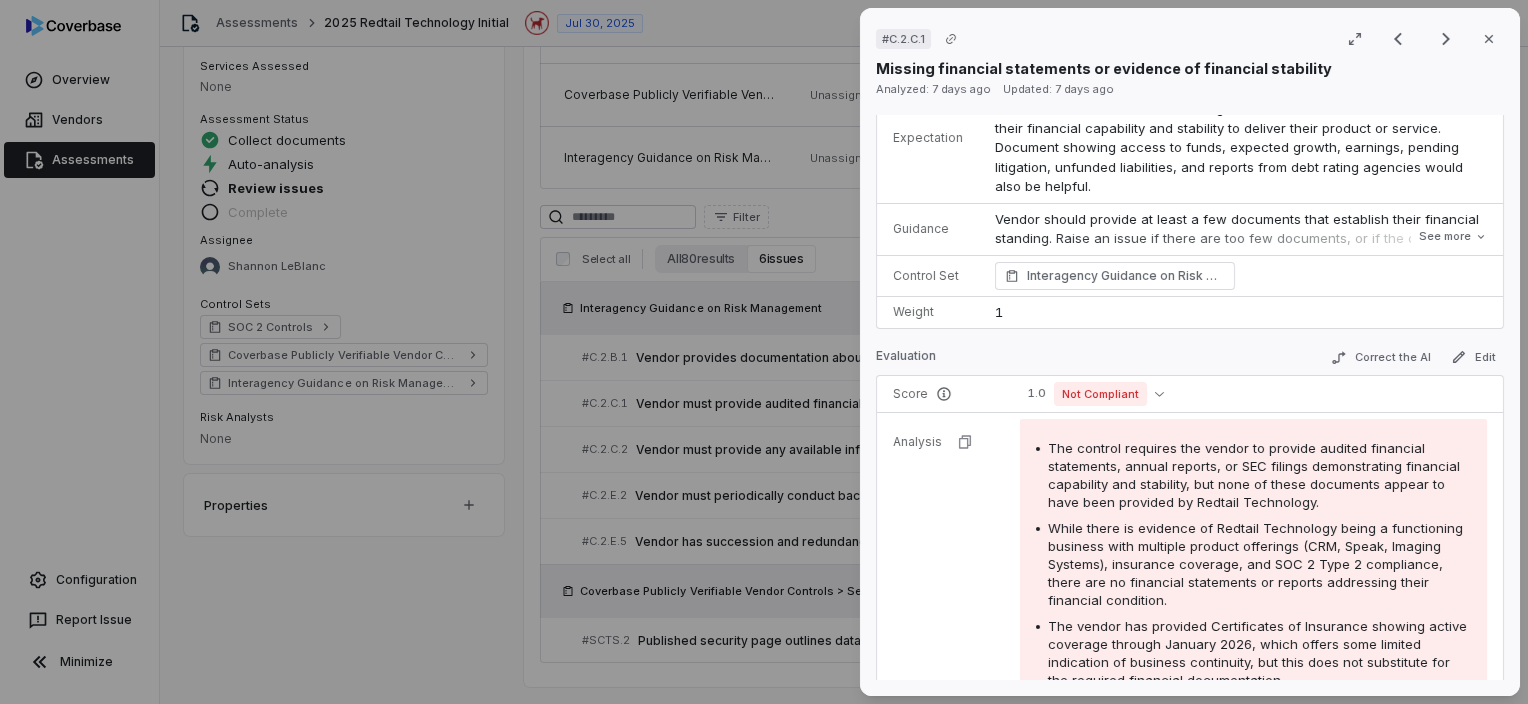 scroll, scrollTop: 0, scrollLeft: 0, axis: both 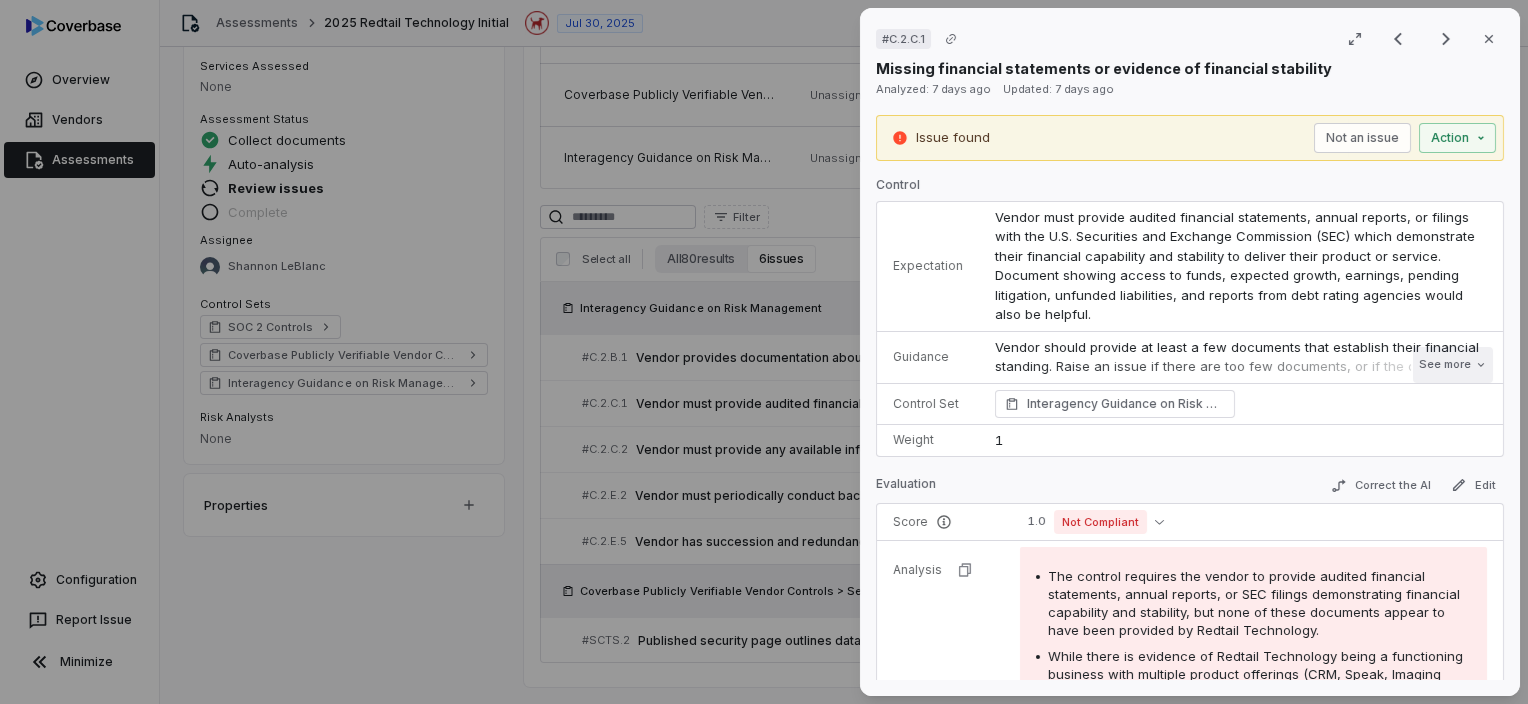 click on "See more" at bounding box center [1453, 365] 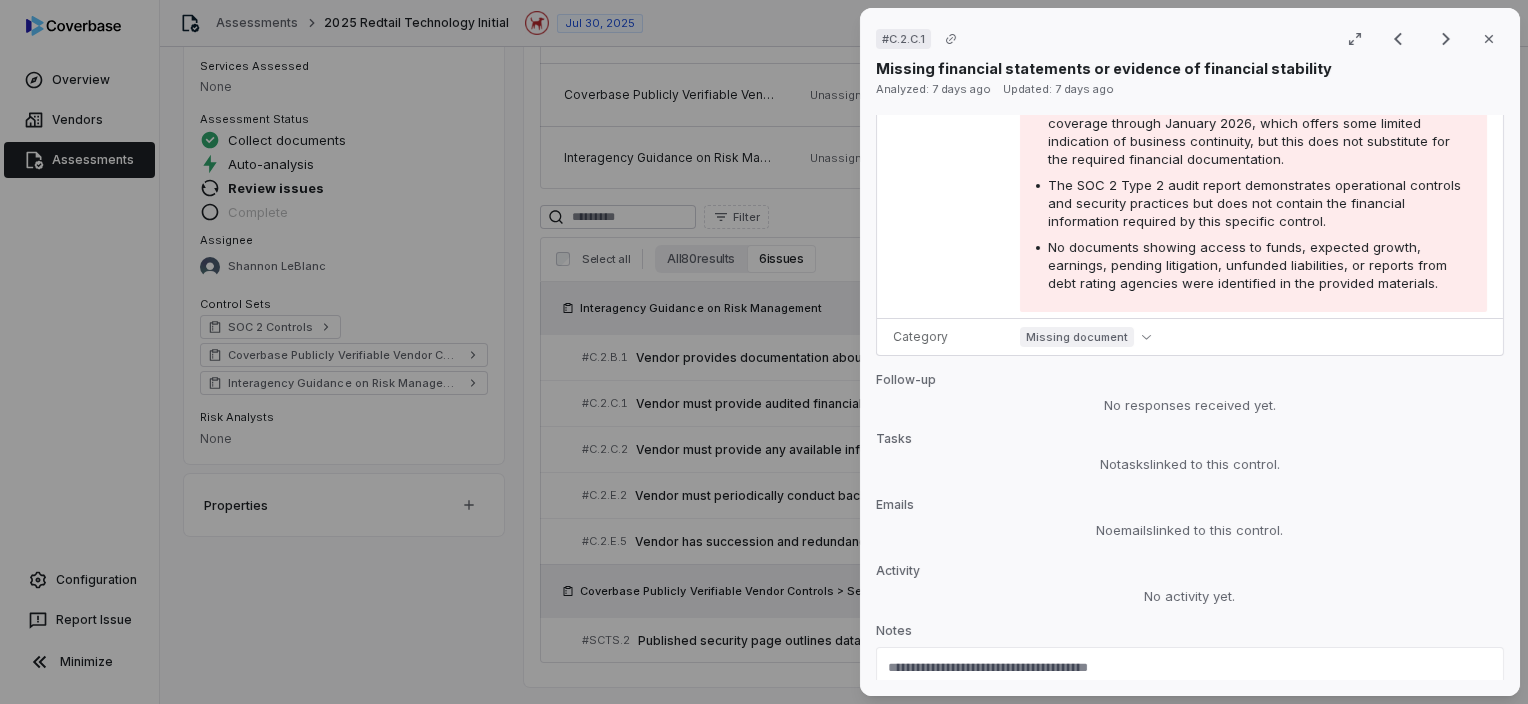 scroll, scrollTop: 385, scrollLeft: 0, axis: vertical 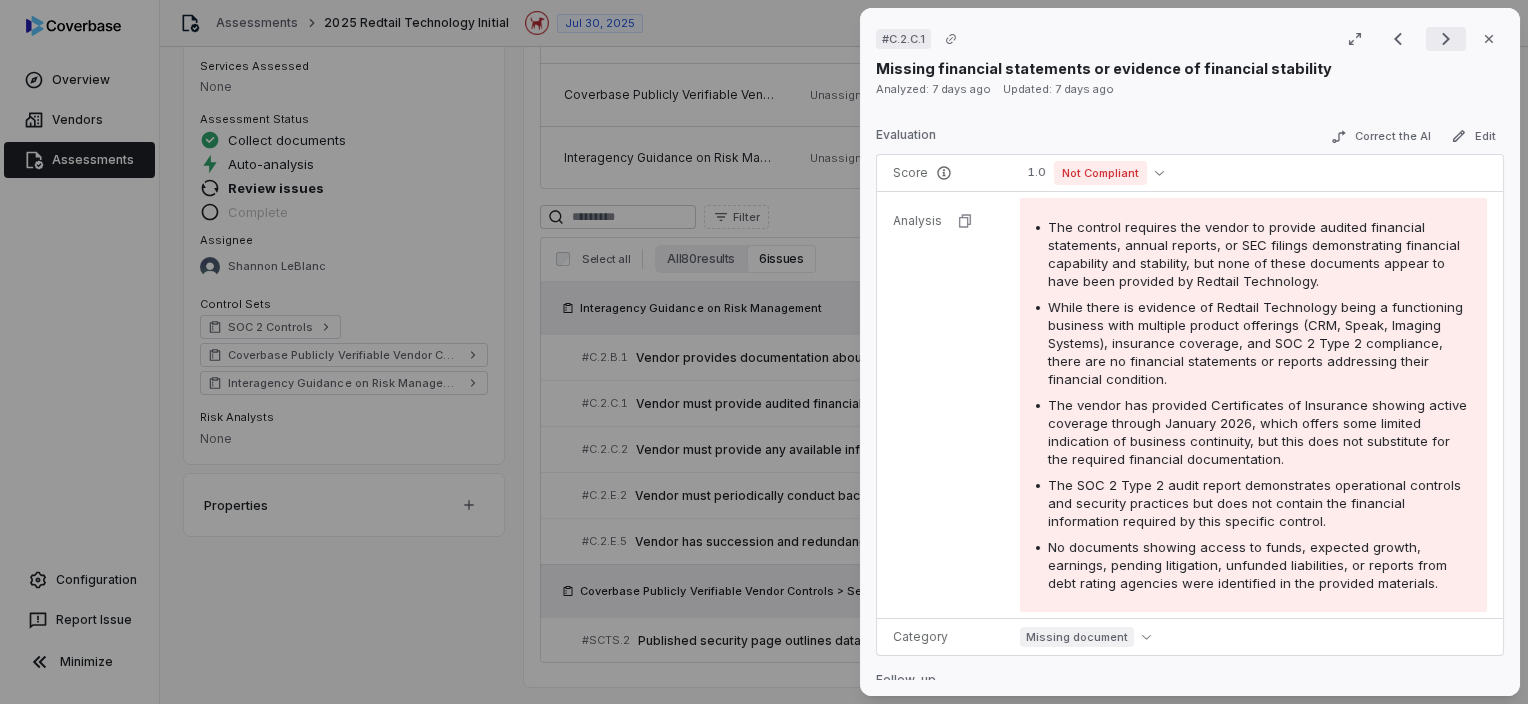 click 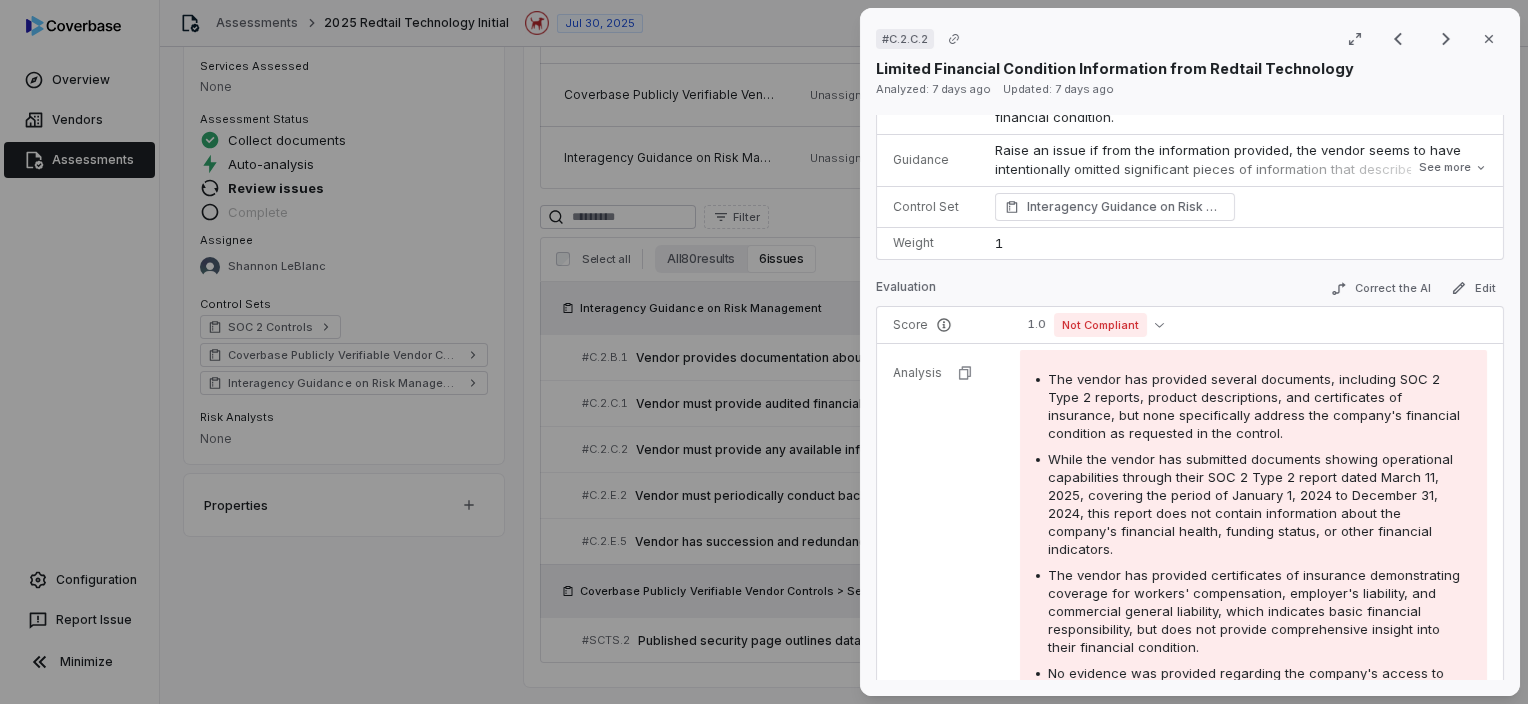 scroll, scrollTop: 0, scrollLeft: 0, axis: both 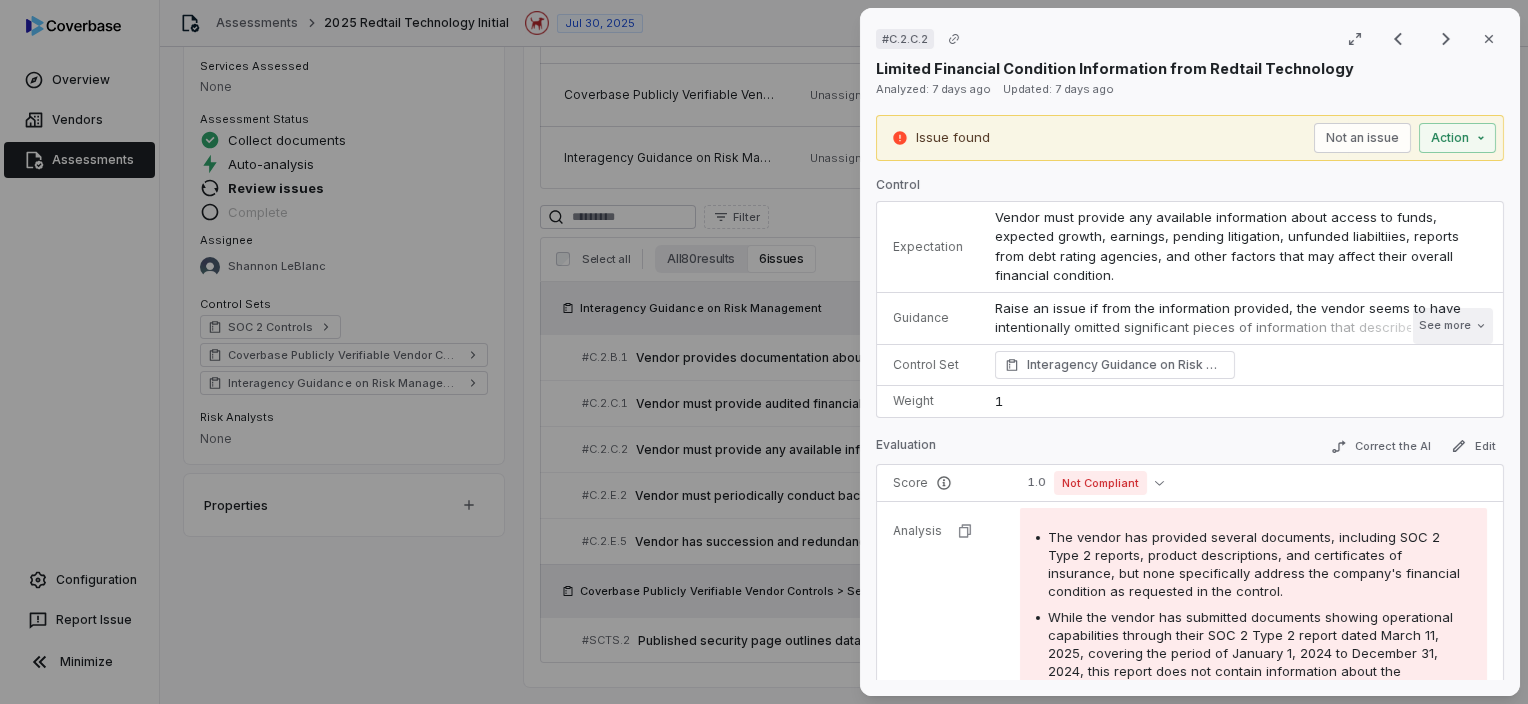 click on "See more" at bounding box center [1453, 326] 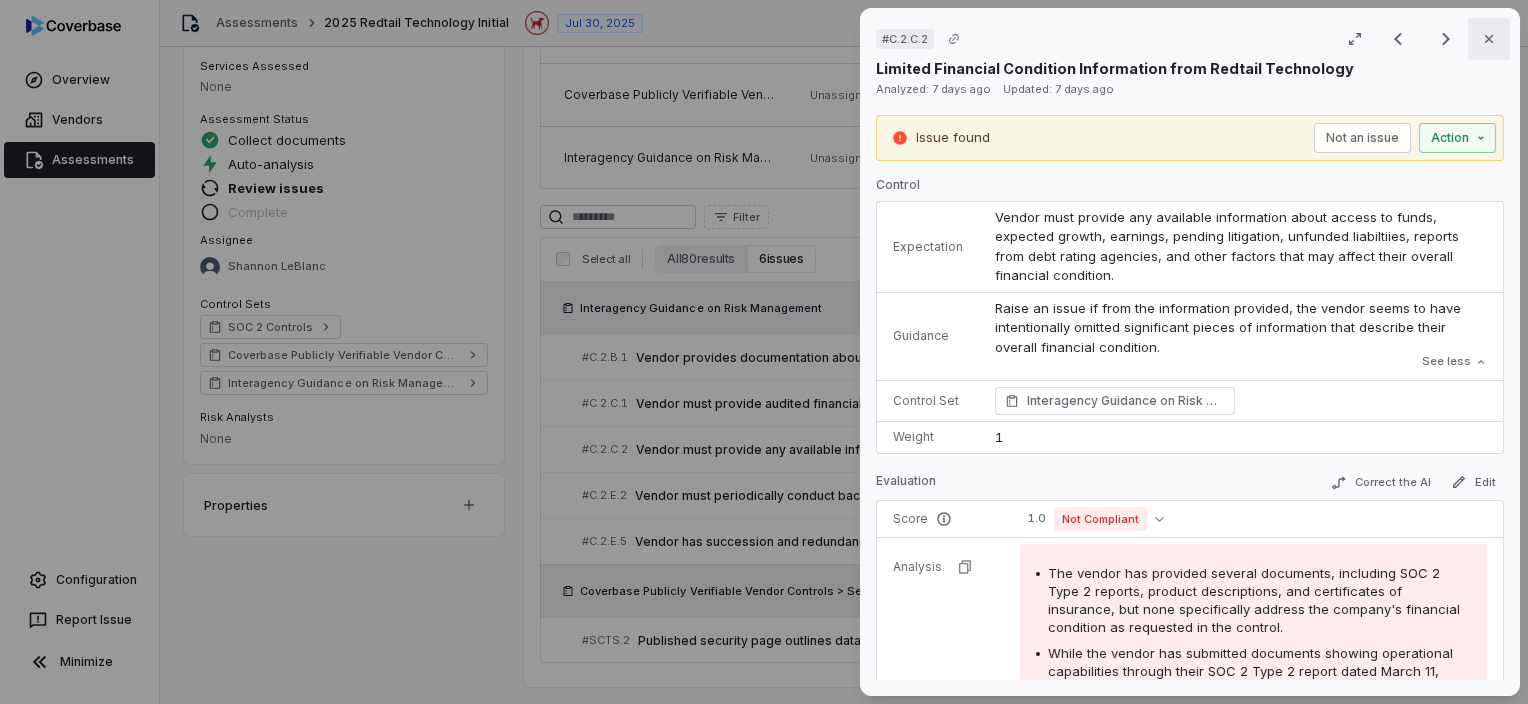 click 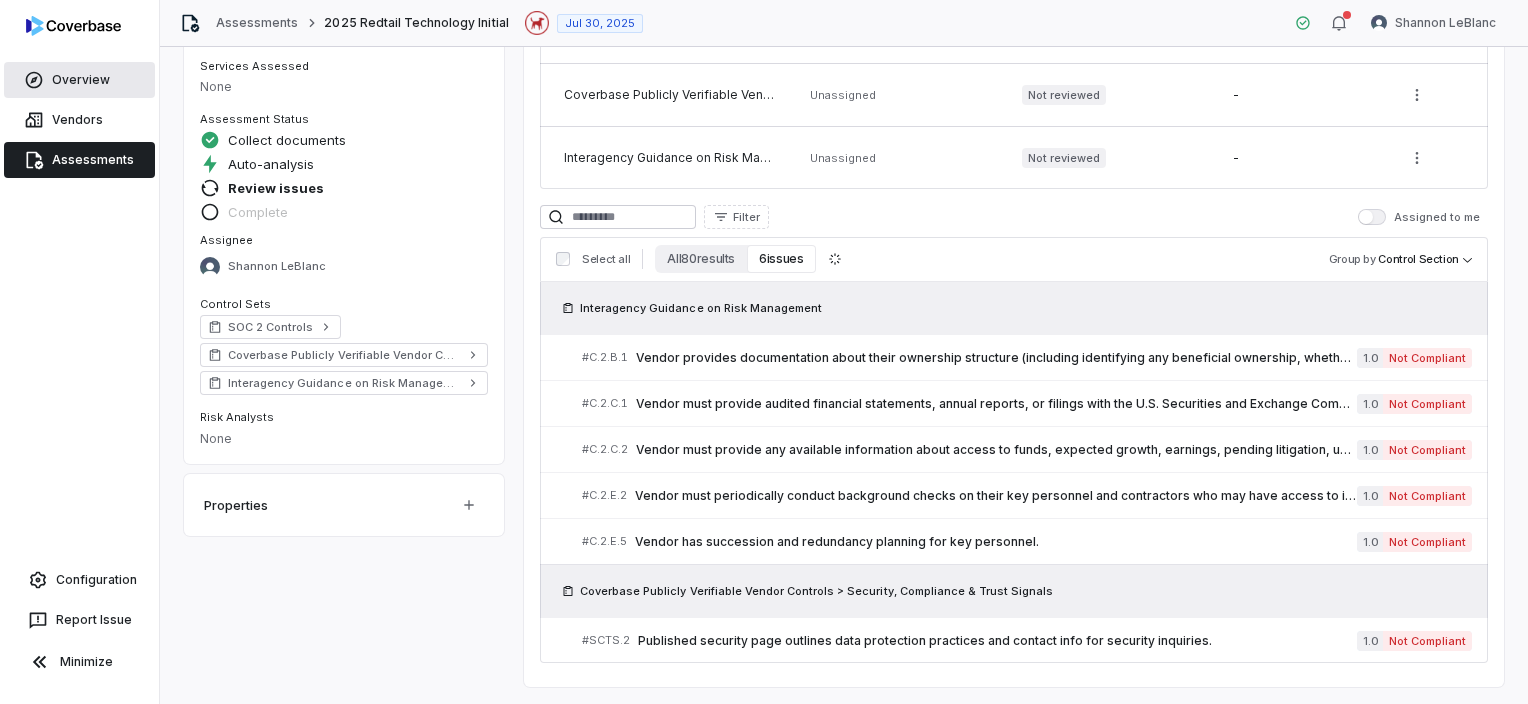 click 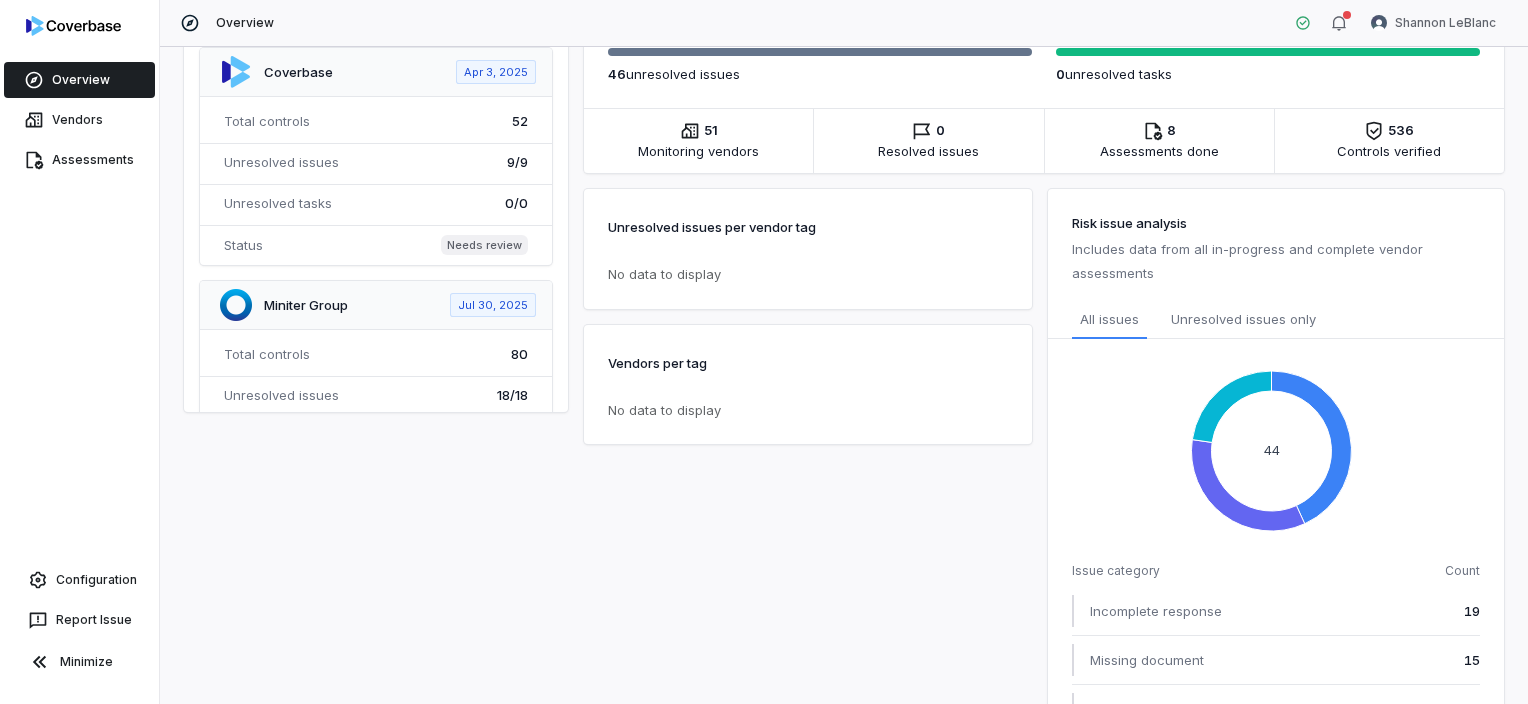 scroll, scrollTop: 483, scrollLeft: 0, axis: vertical 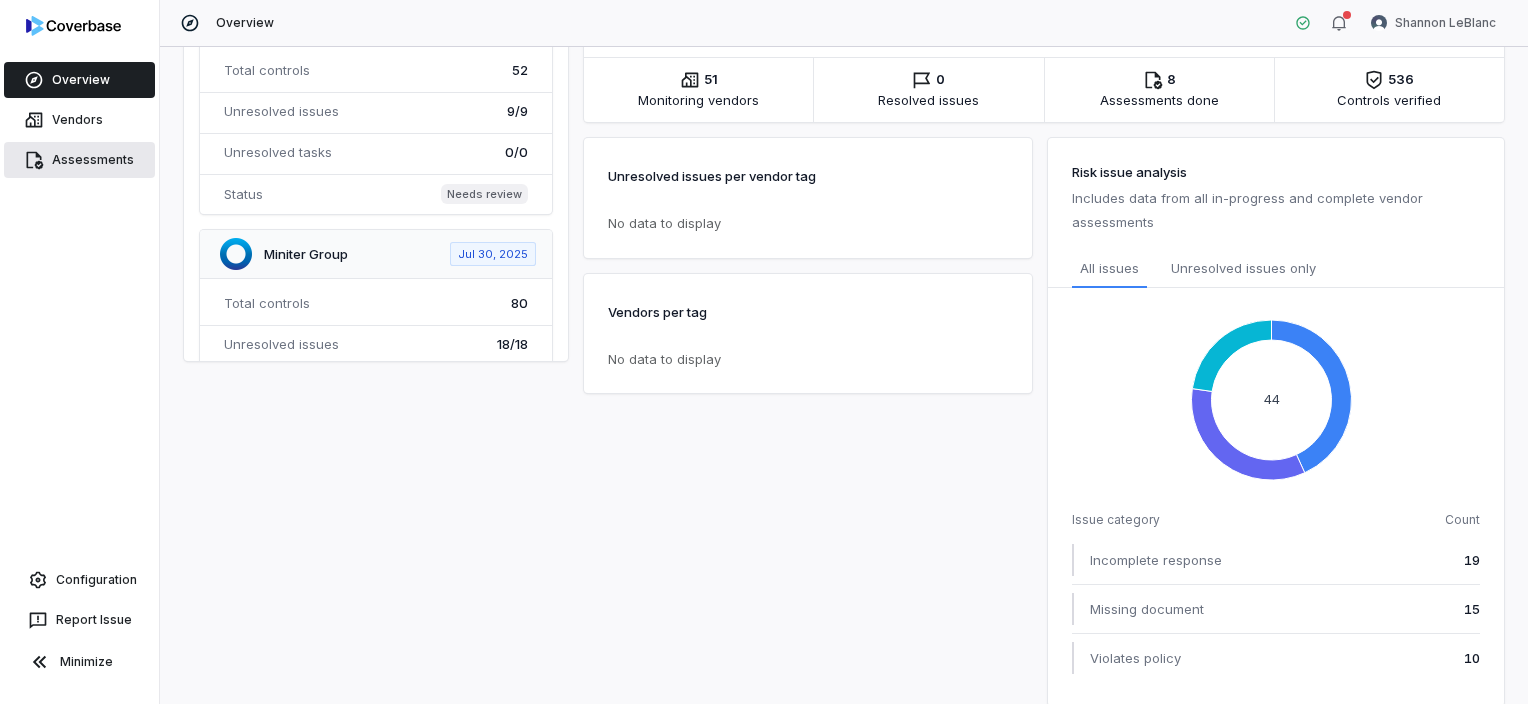 click on "Assessments" at bounding box center [79, 160] 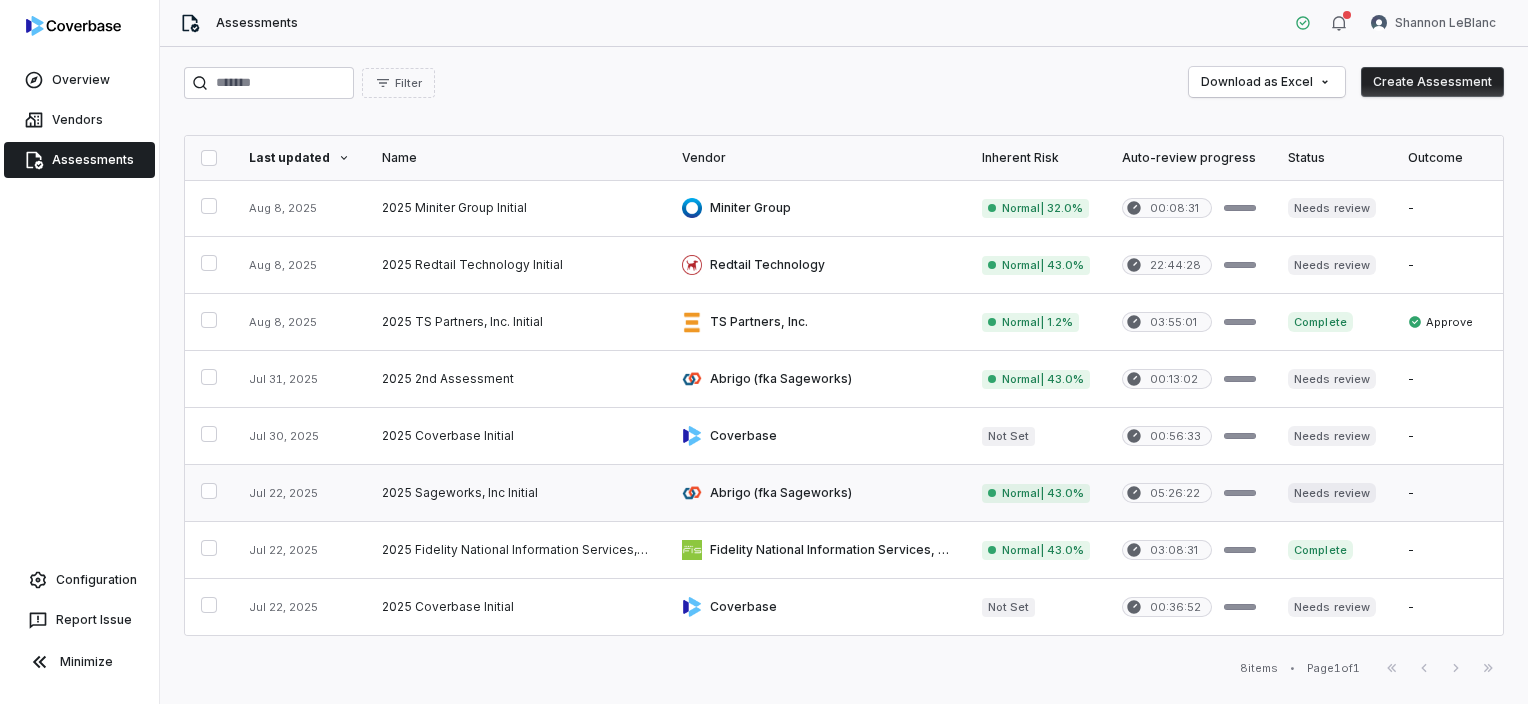 scroll, scrollTop: 4, scrollLeft: 0, axis: vertical 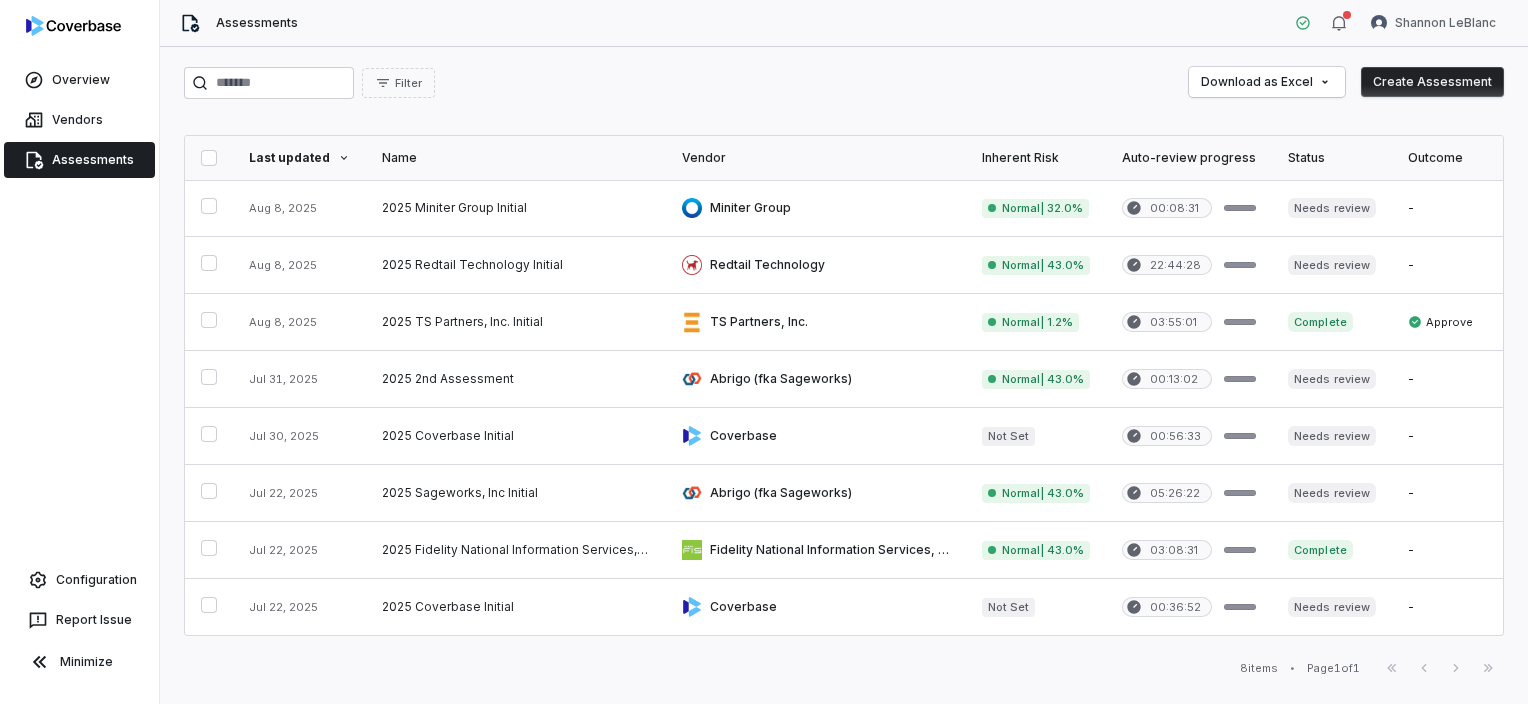 click on "First Page Previous Next Last Page" at bounding box center [1440, 668] 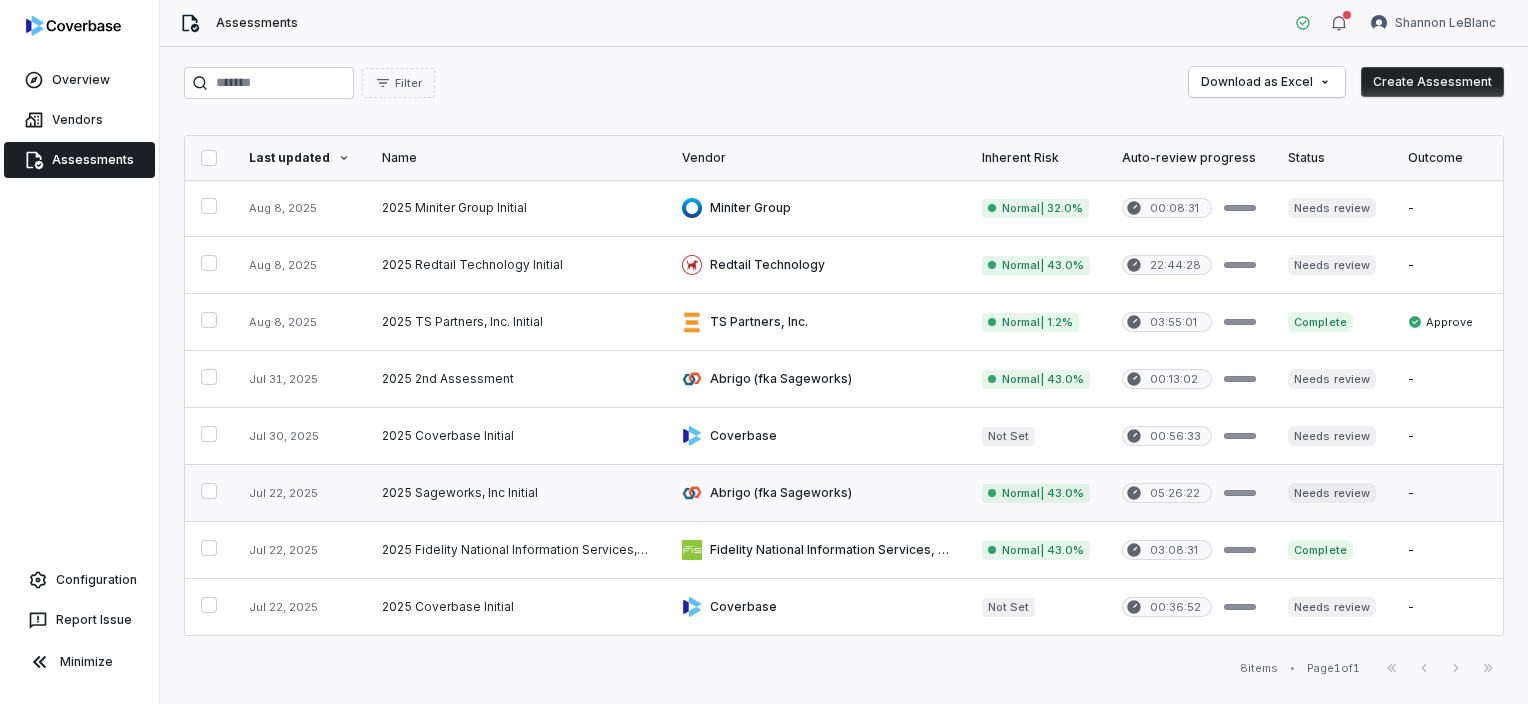 scroll, scrollTop: 0, scrollLeft: 0, axis: both 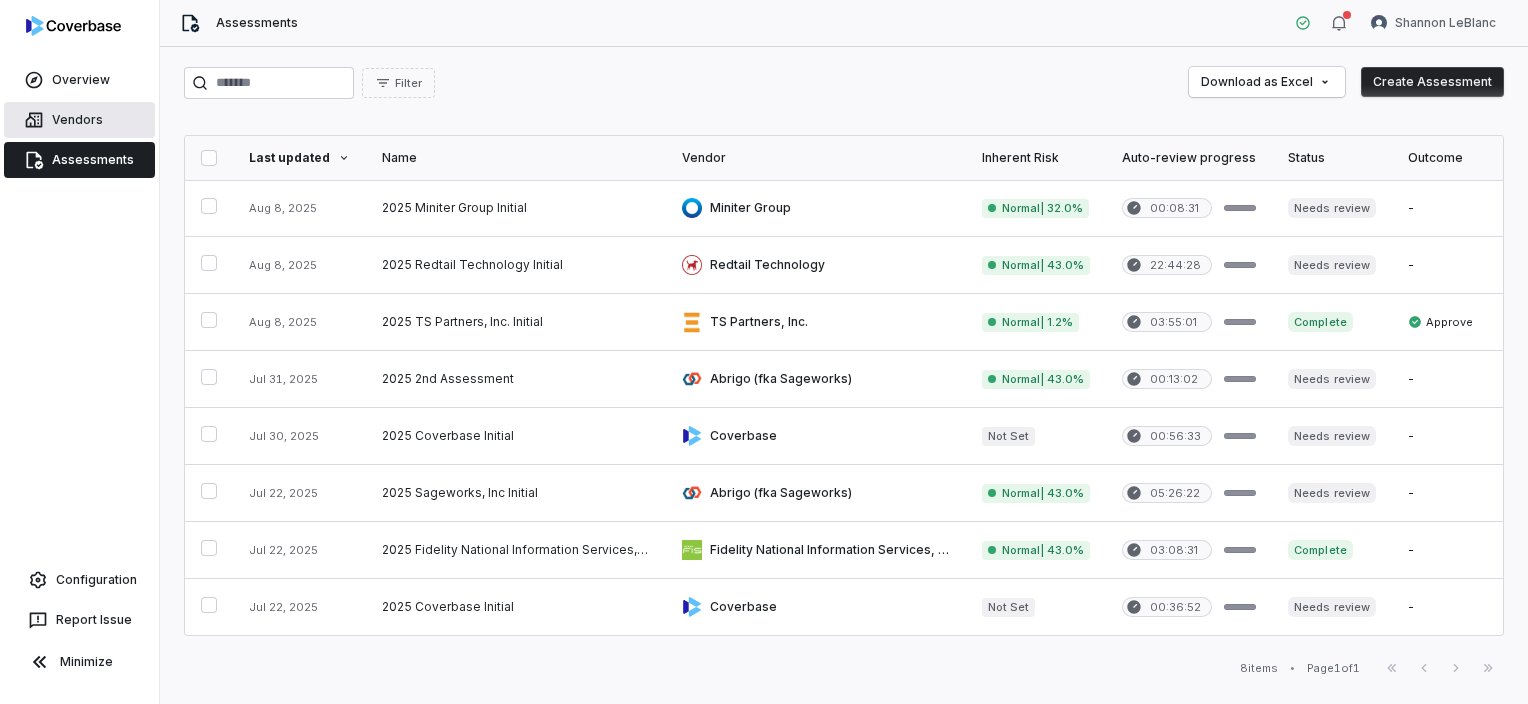 click on "Vendors" at bounding box center [79, 120] 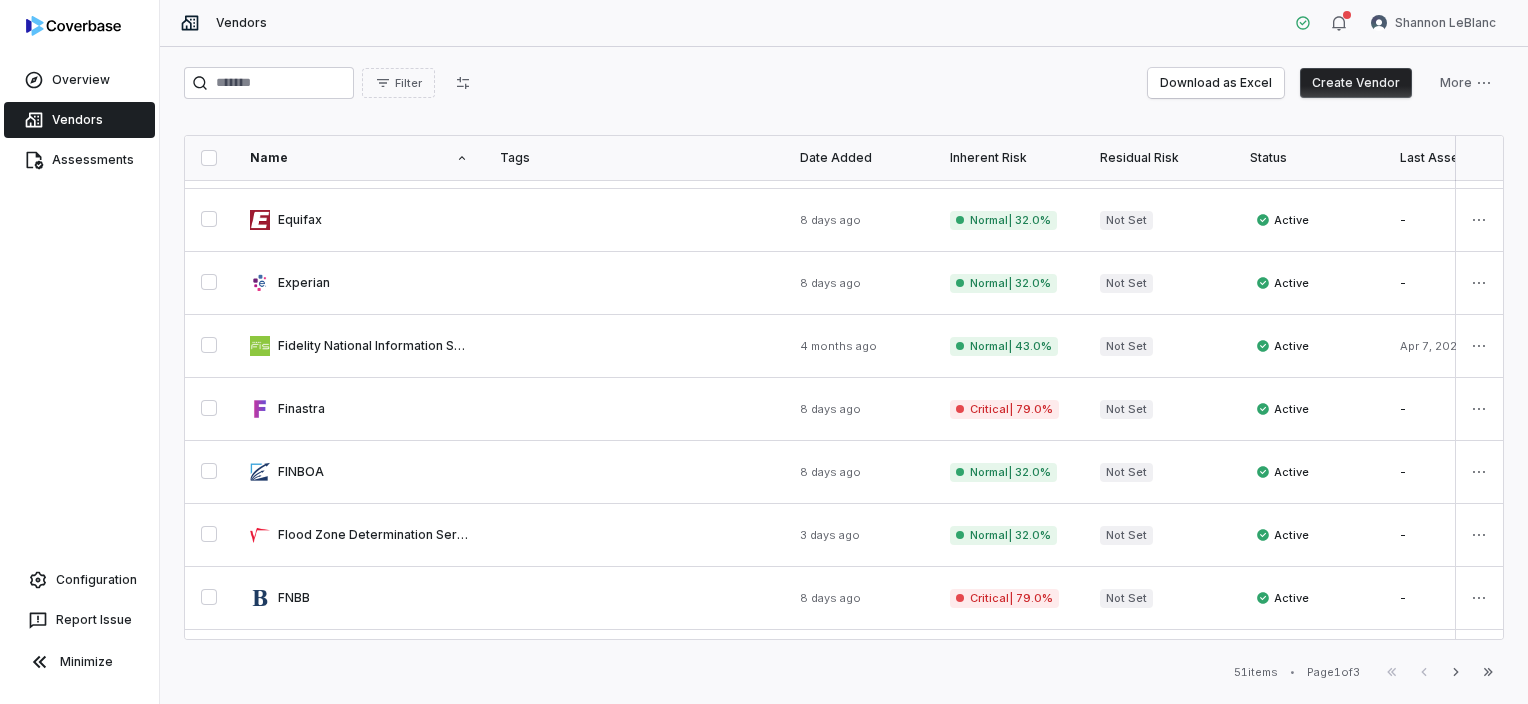 scroll, scrollTop: 1100, scrollLeft: 0, axis: vertical 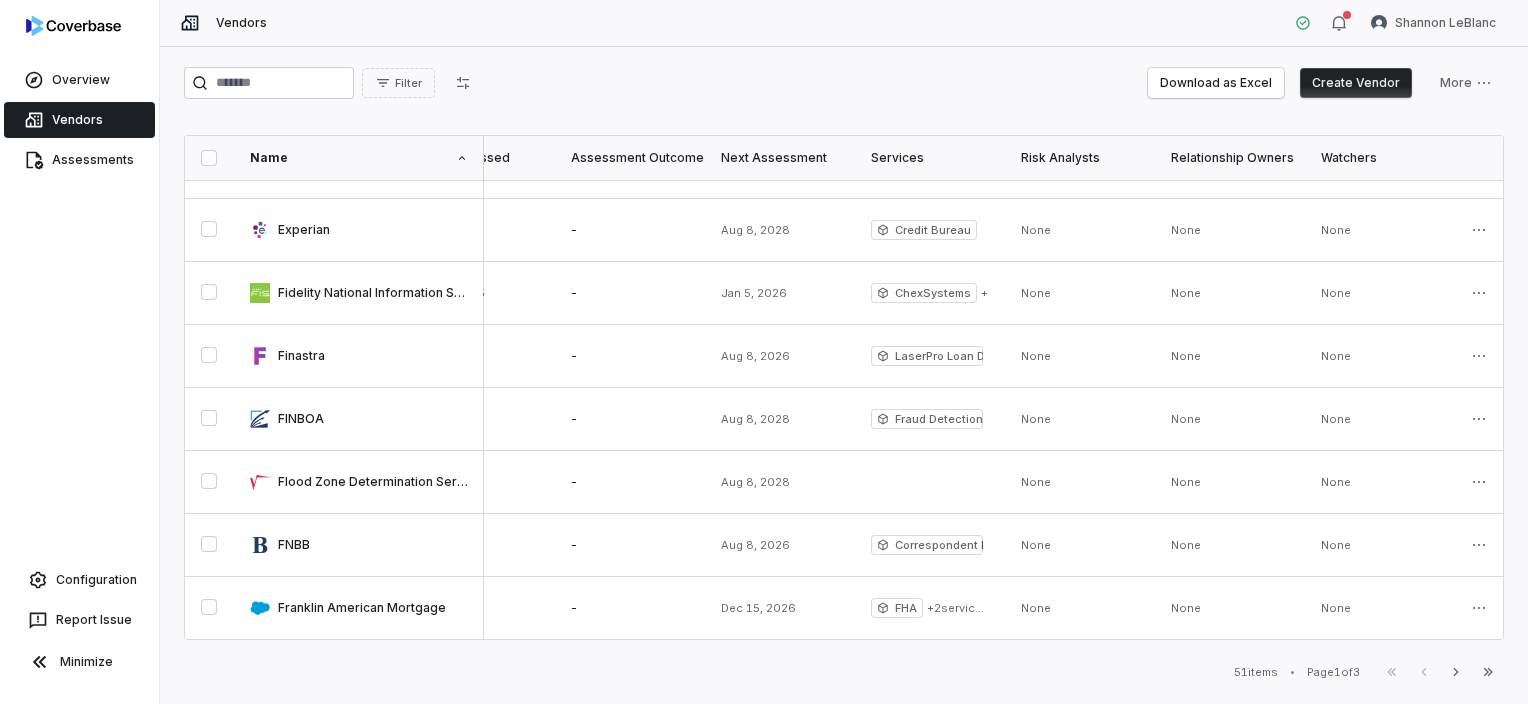 click on "Next Assessment" at bounding box center [780, 158] 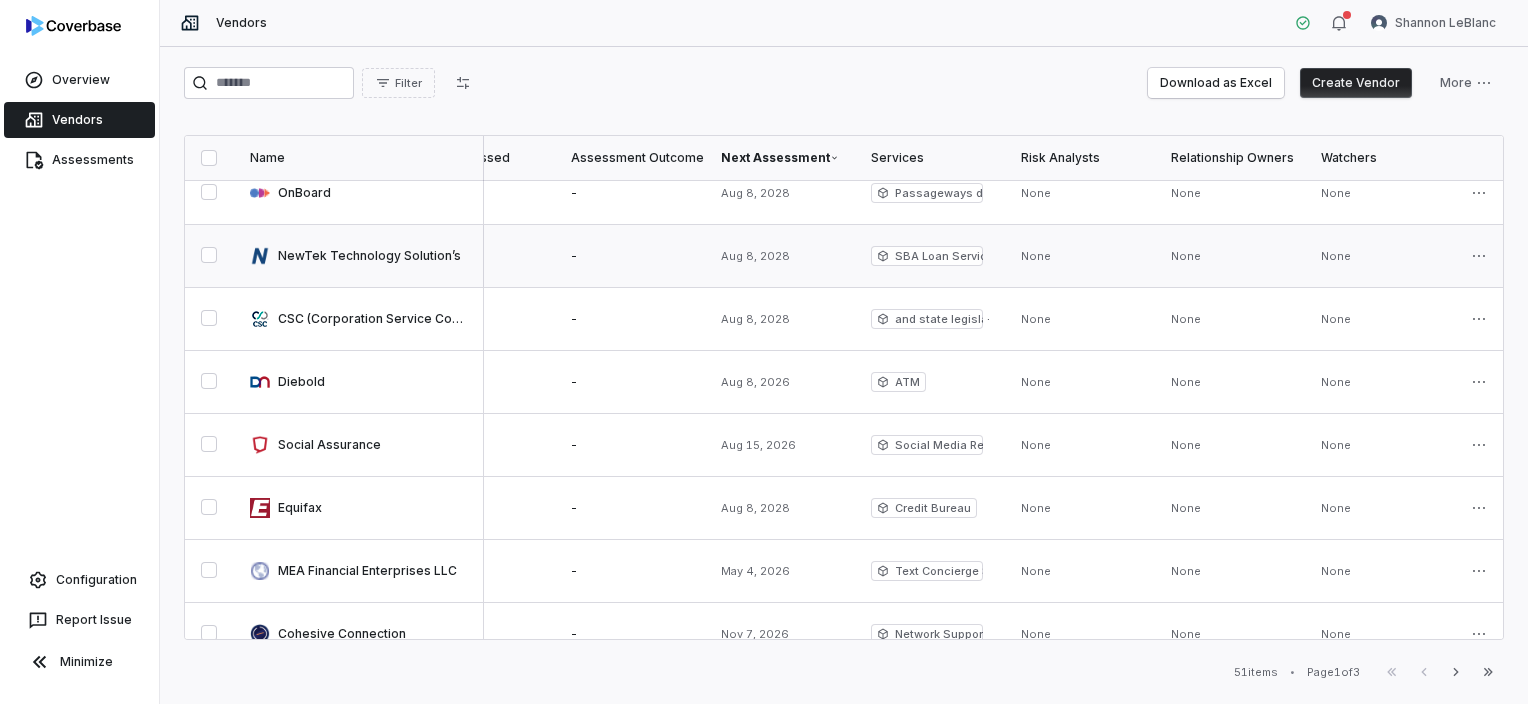 scroll, scrollTop: 0, scrollLeft: 988, axis: horizontal 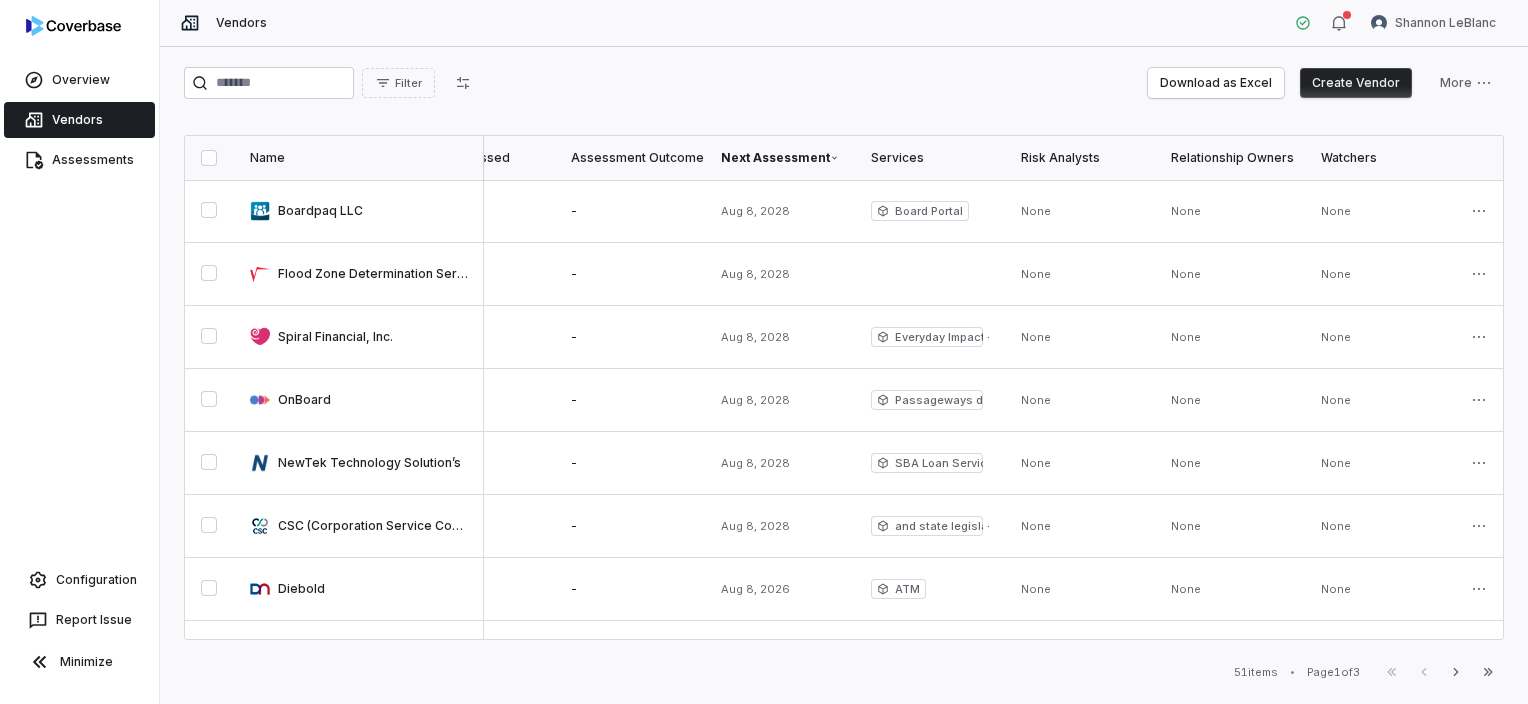 click on "Next Assessment" at bounding box center [780, 158] 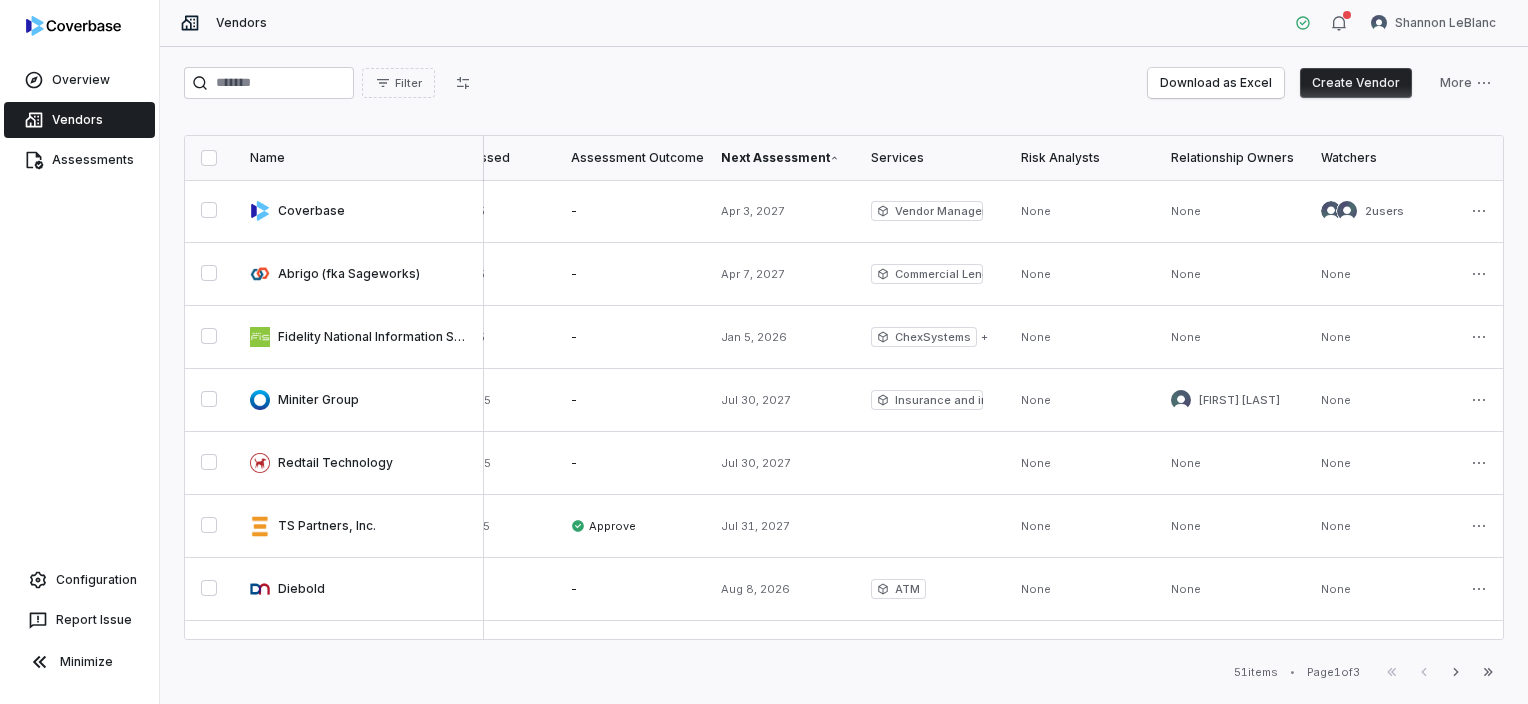 click on "Next Assessment" at bounding box center [780, 158] 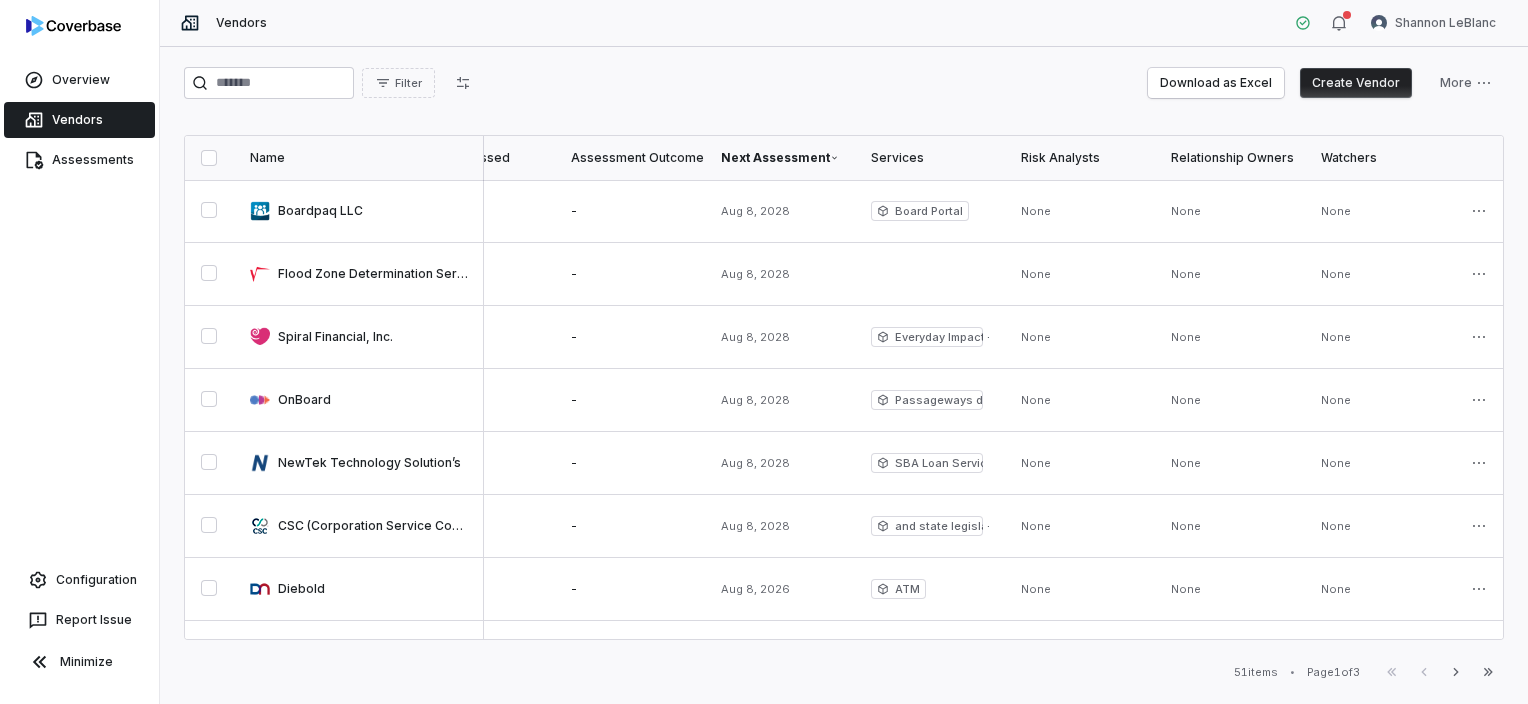 click on "Next Assessment" at bounding box center [780, 158] 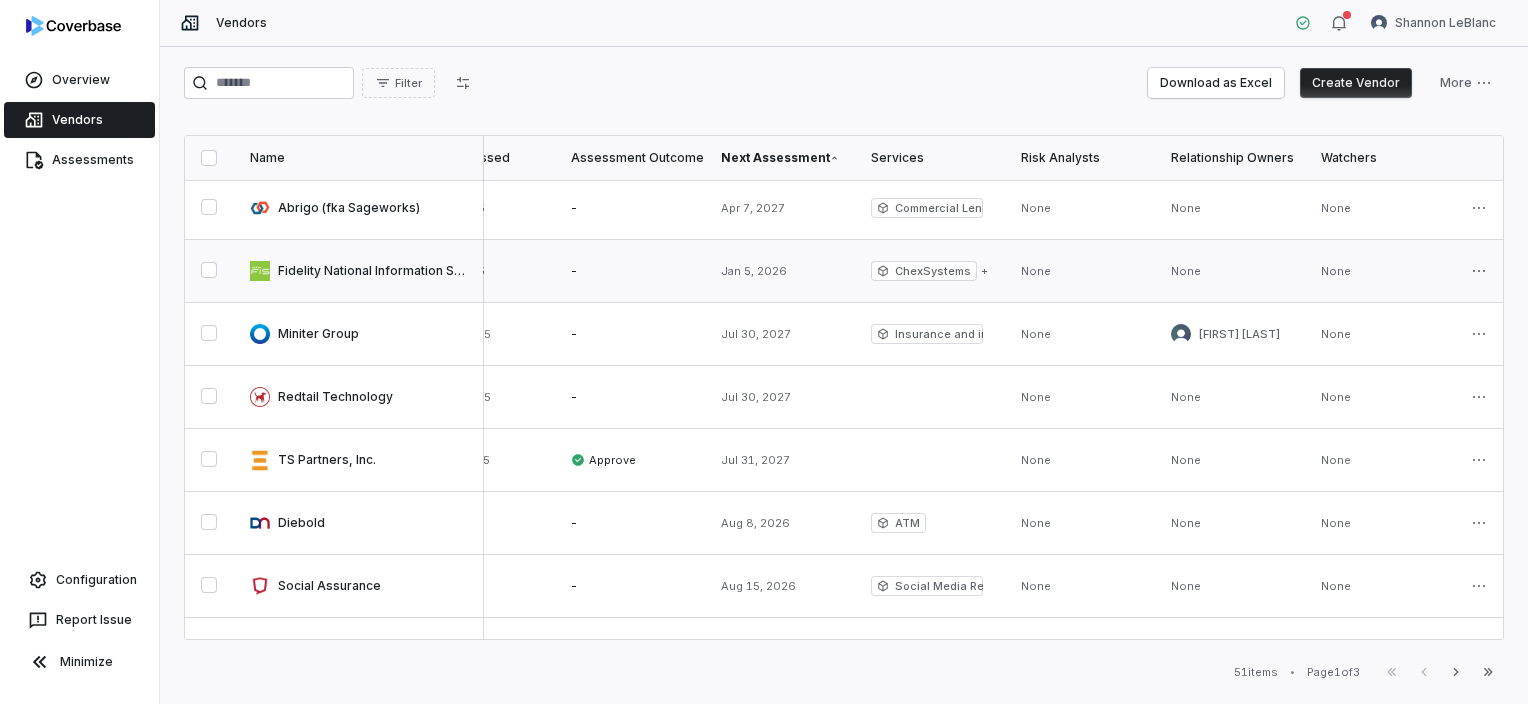 scroll, scrollTop: 100, scrollLeft: 988, axis: both 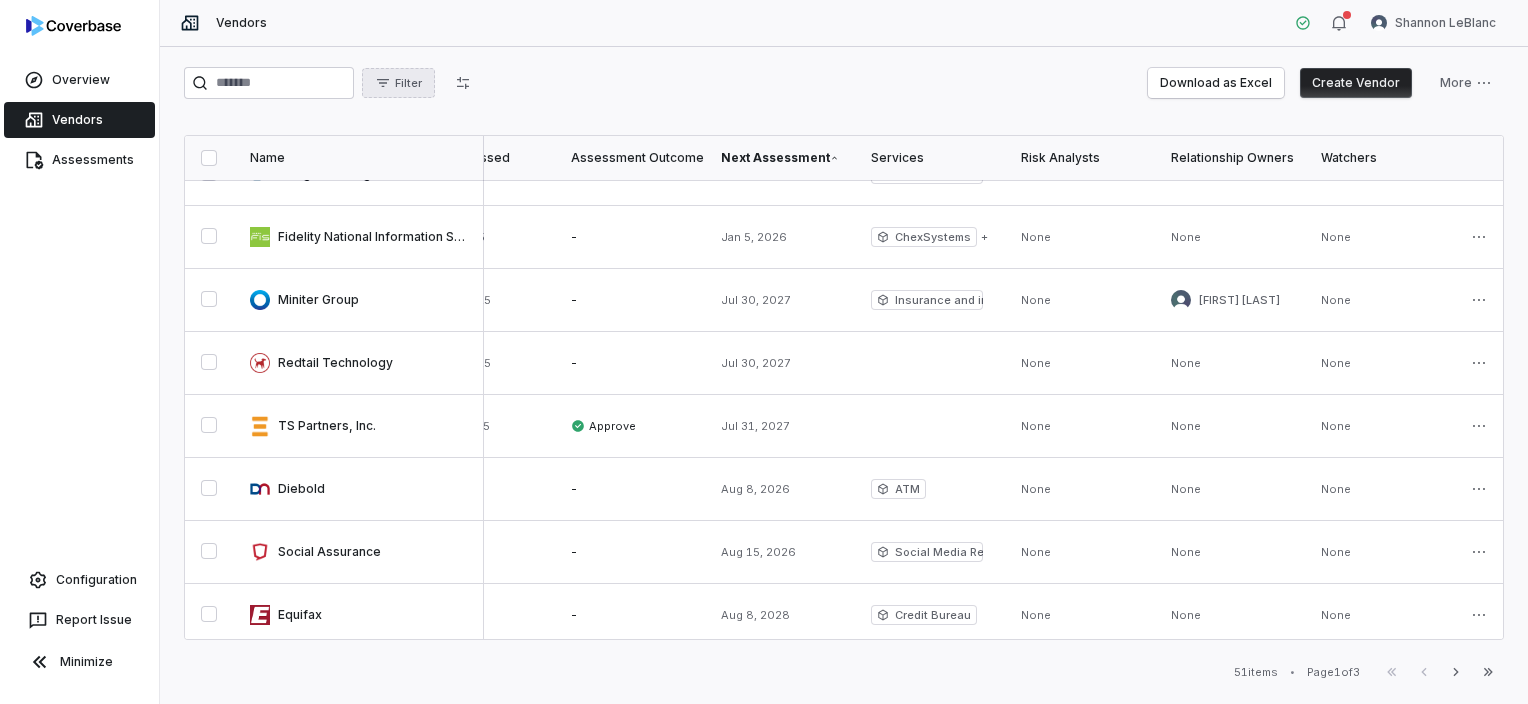 click on "Filter" at bounding box center [408, 83] 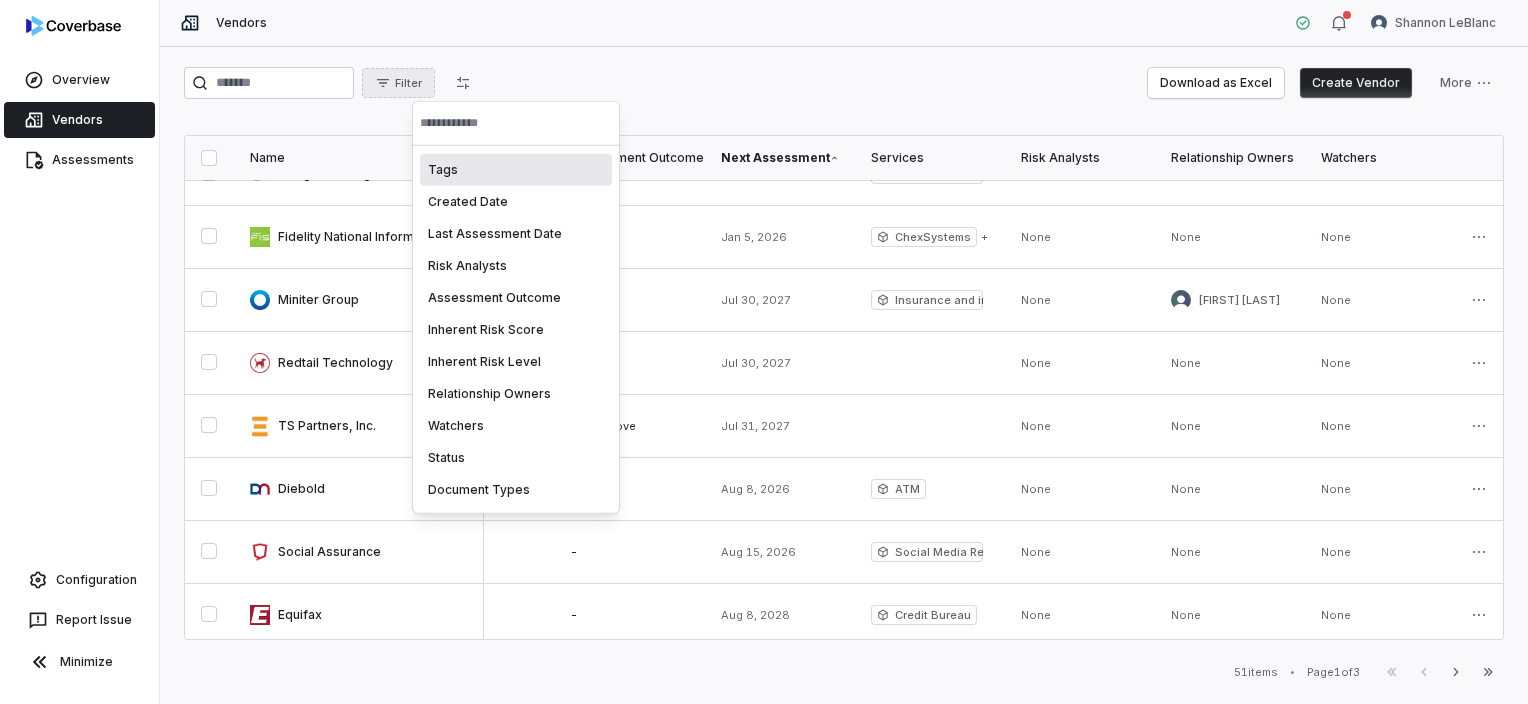 click on "Overview Vendors Assessments Configuration Report Issue Minimize Vendors [FIRST] [LAST] Filter Download as Excel Create Vendor More Name Tags Date Added Inherent Risk Residual Risk Status Last Assessed Assessment Outcome Next Assessment Services Risk Analysts Relationship Owners Watchers Coverbase 4 months ago Not Set Not Set Onboarding Apr 3, 2025 - Apr 3, 2027 Vendor Management Platform None None 2  users Abrigo (fka Sageworks) 4 months ago Normal  | 43.0% Not Set Active Apr 7, 2025 - Apr 7, 2027 Commercial Lending Process None None None Fidelity National Information Services, Inc. (FIS) 4 months ago Normal  | 43.0% Not Set Active Apr 7, 2025 - Jan 5, 2026 ChexSystems + 3  services None None None Miniter Group 9 days ago Normal  | 32.0% Not Set Active Jul 30, 2025 - Jul 30, 2027 Insurance and insurance related services None [FIRST] [LAST] None Redtail Technology 9 days ago Normal  | 43.0% Not Set Active Jul 30, 2025 - Jul 30, 2027 None None None TS Partners, Inc. 9 days ago Normal  | 1.2% -" at bounding box center (764, 352) 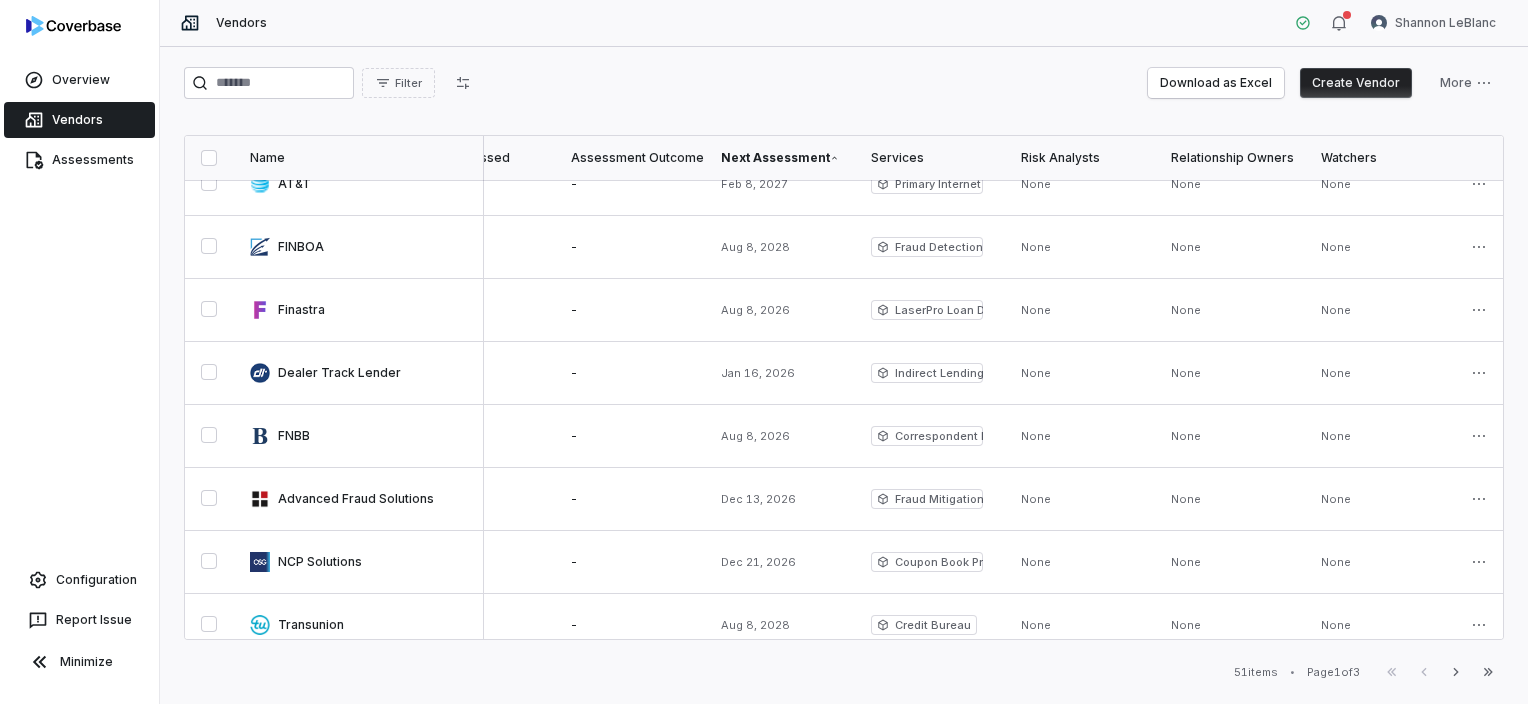 scroll, scrollTop: 1120, scrollLeft: 988, axis: both 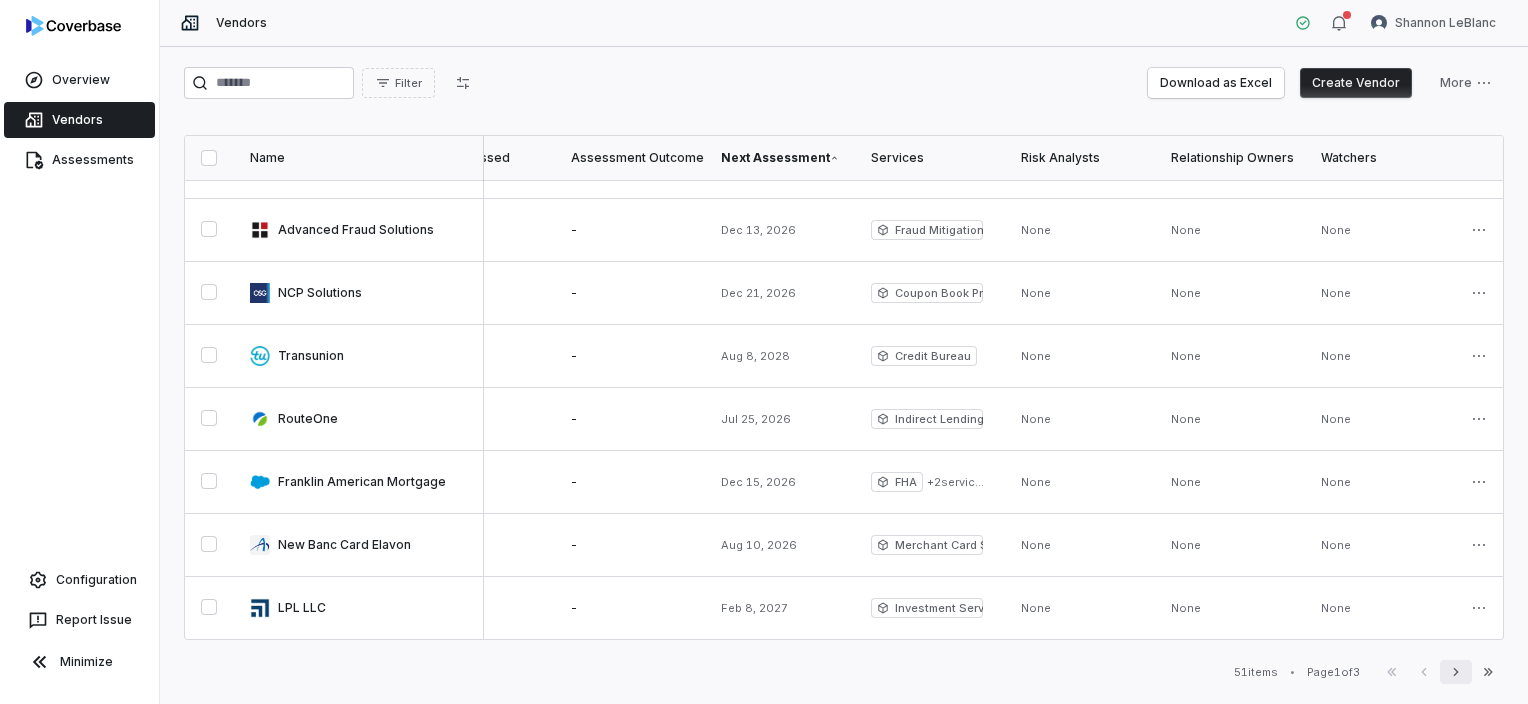 click 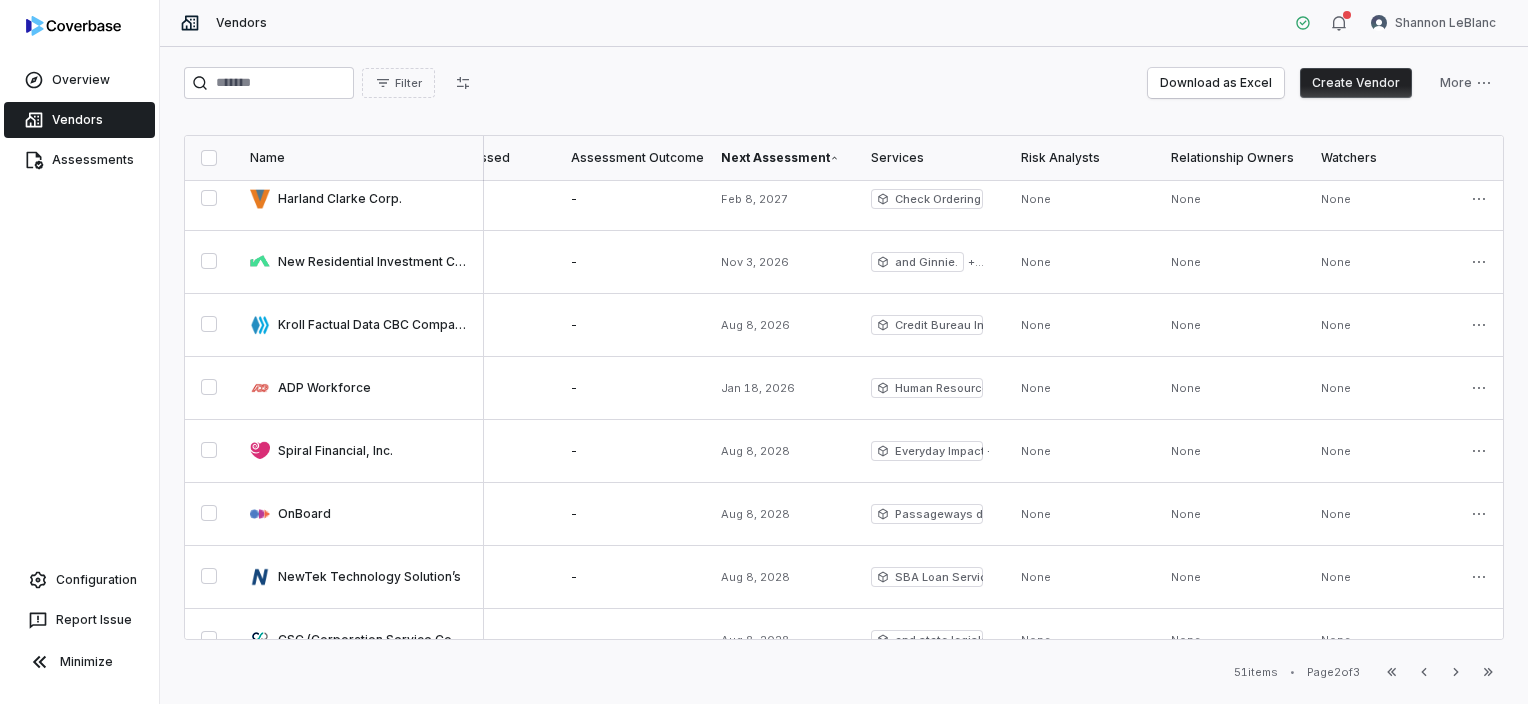 scroll, scrollTop: 1120, scrollLeft: 988, axis: both 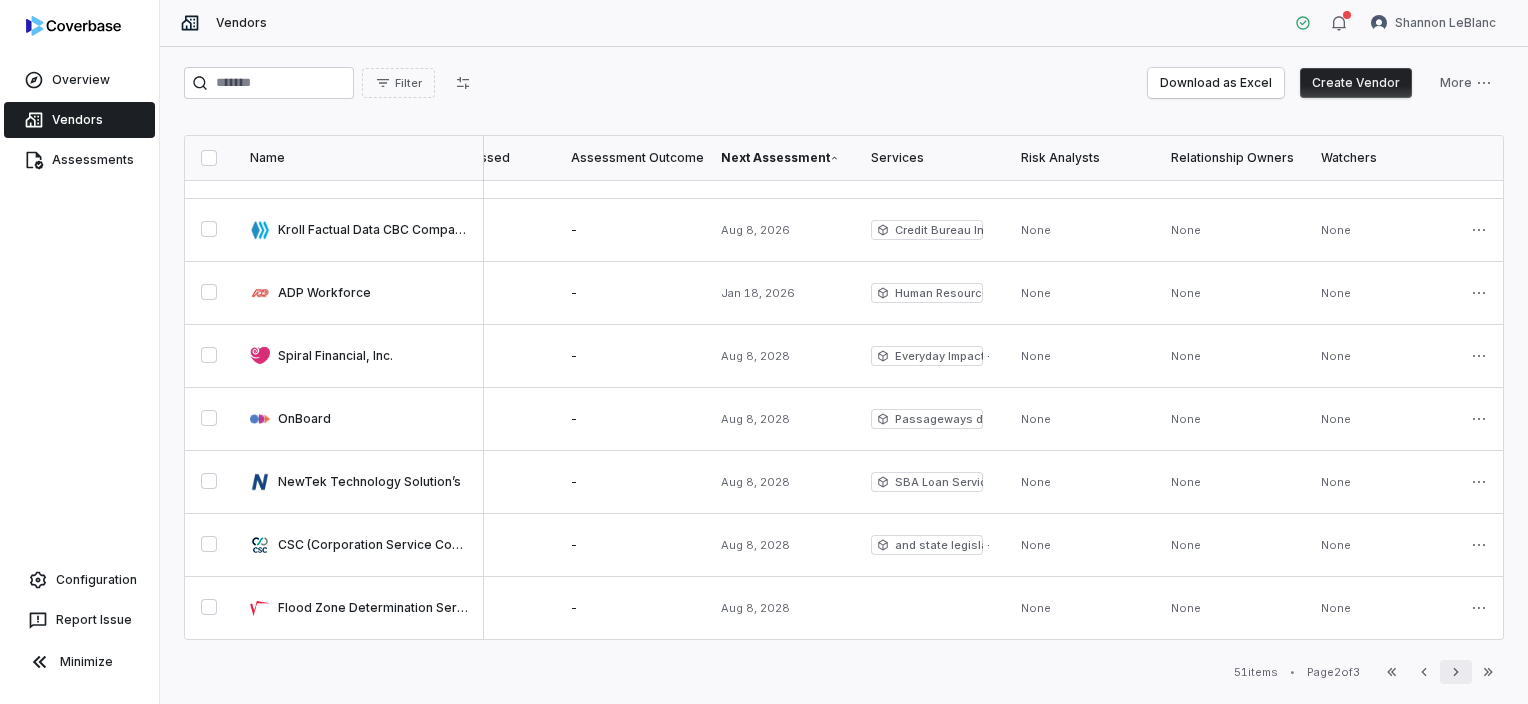 click 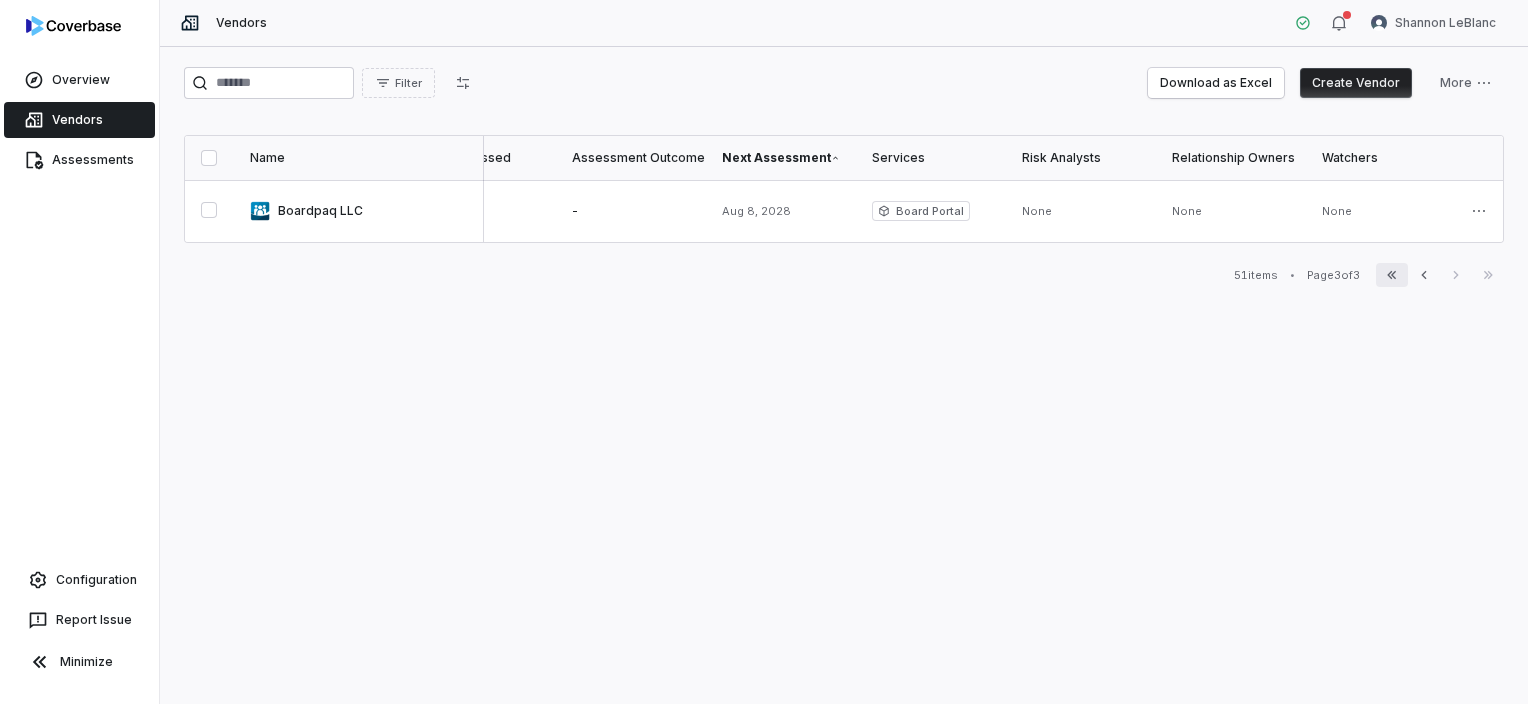click 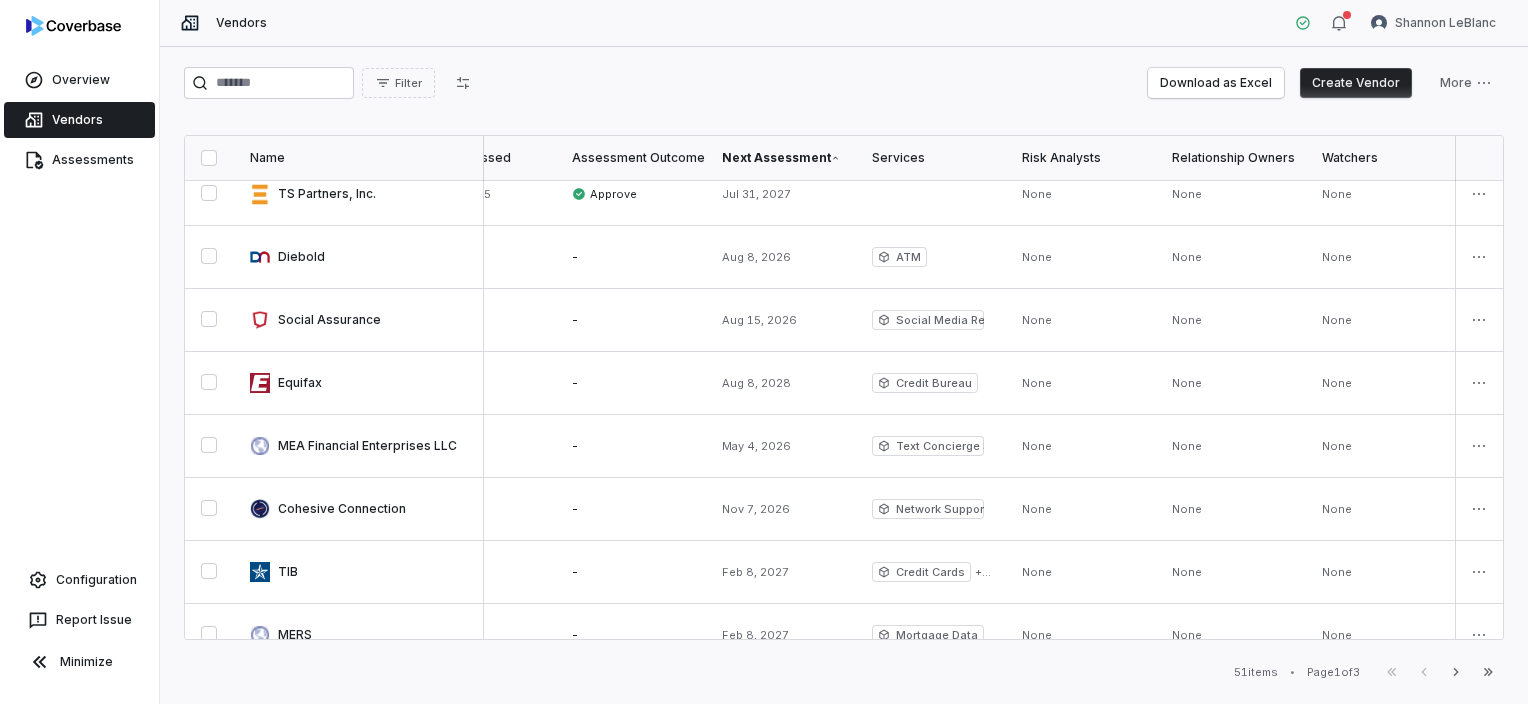 scroll, scrollTop: 0, scrollLeft: 978, axis: horizontal 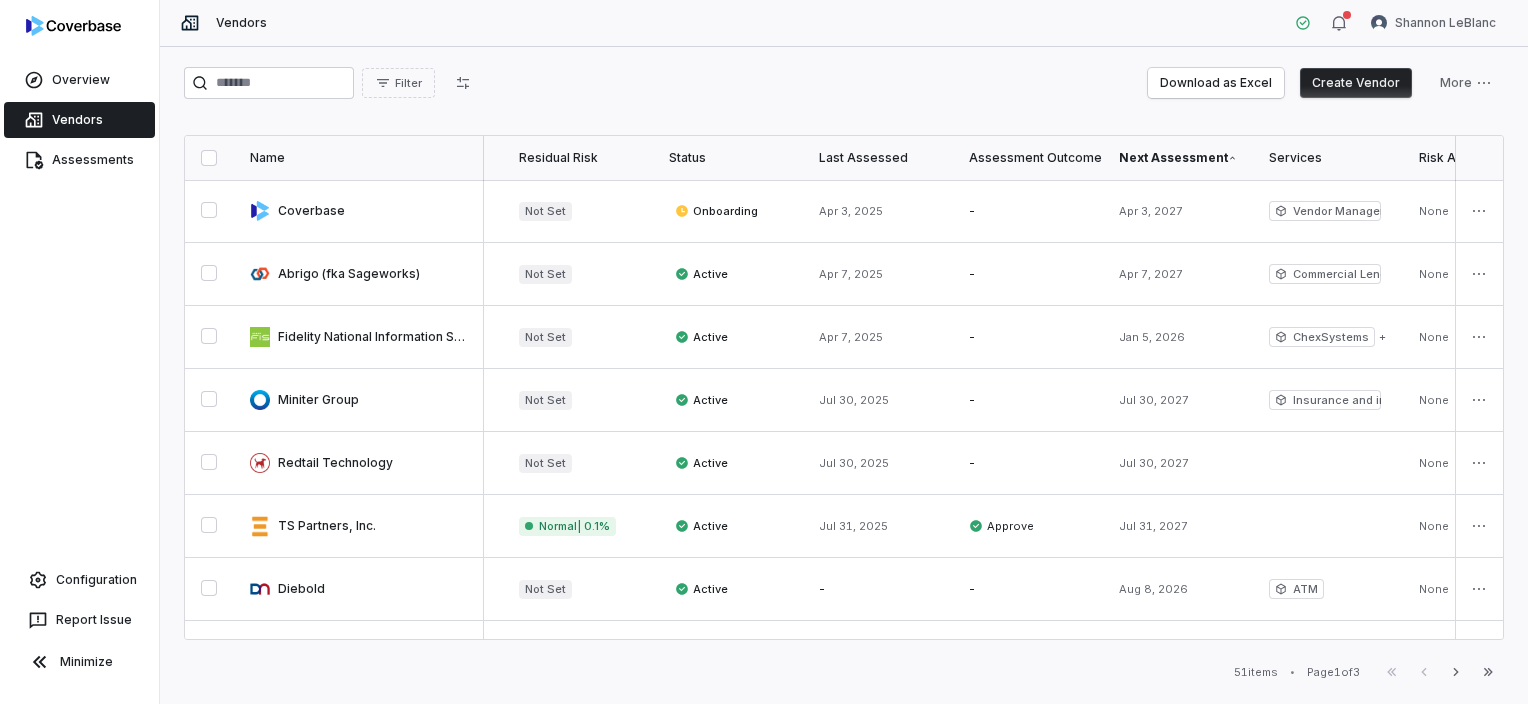click on "Last Assessed" at bounding box center [878, 158] 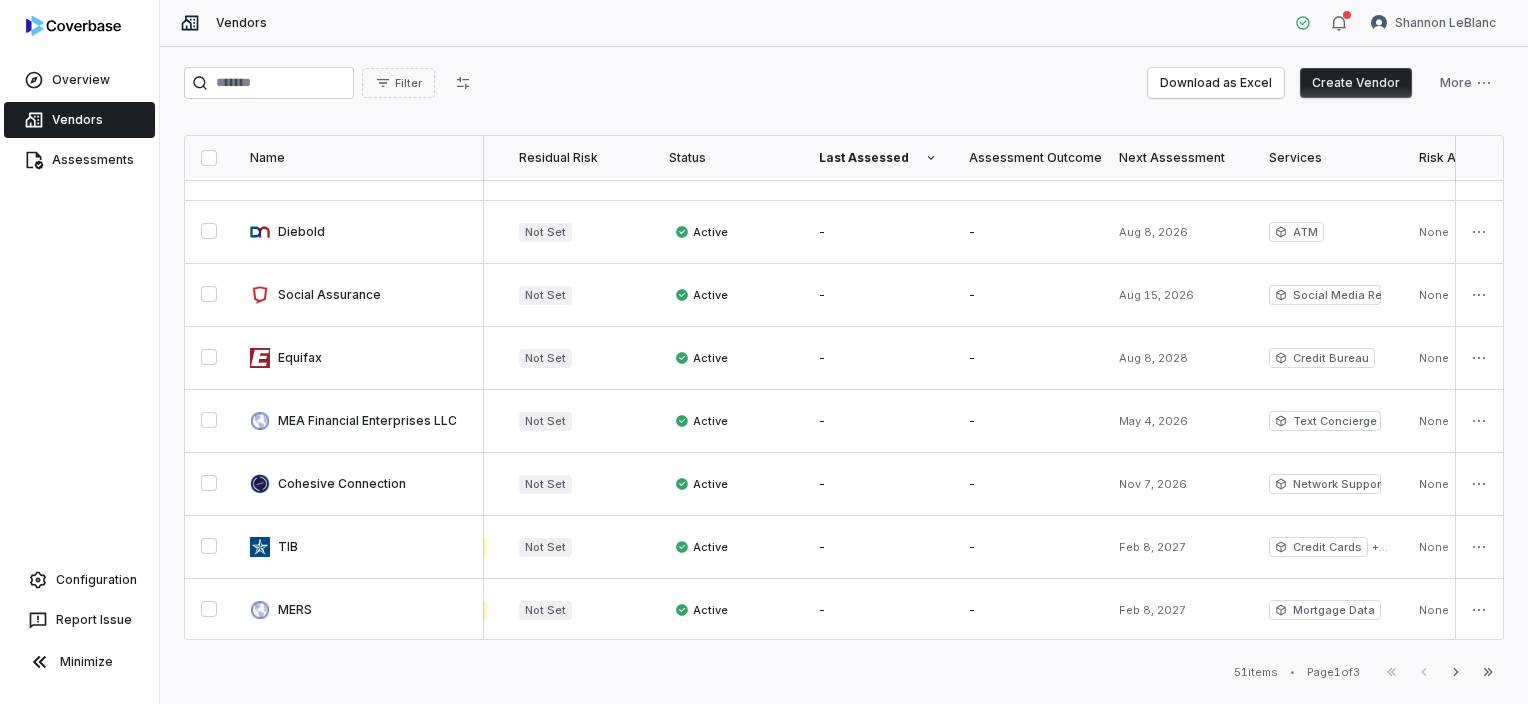 scroll, scrollTop: 0, scrollLeft: 581, axis: horizontal 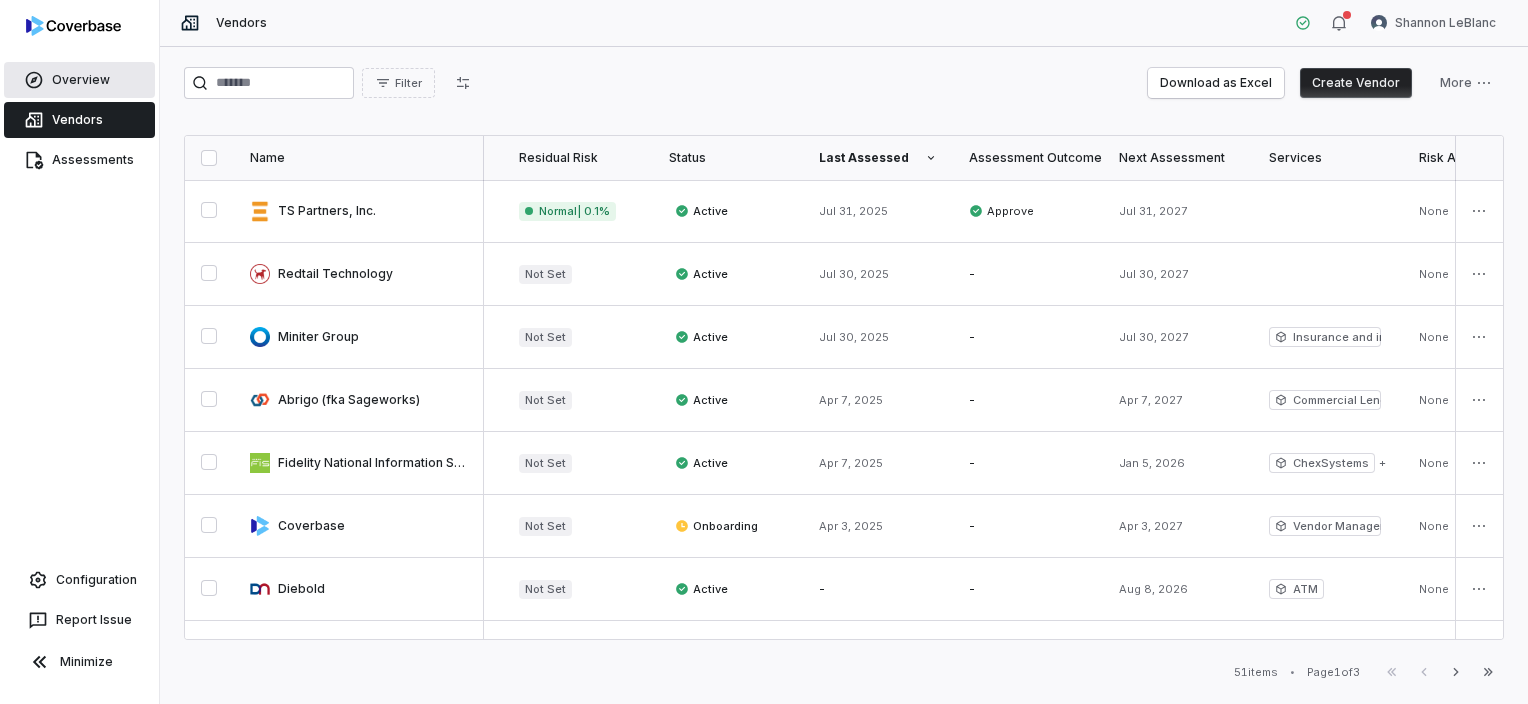 click on "Overview" at bounding box center (79, 80) 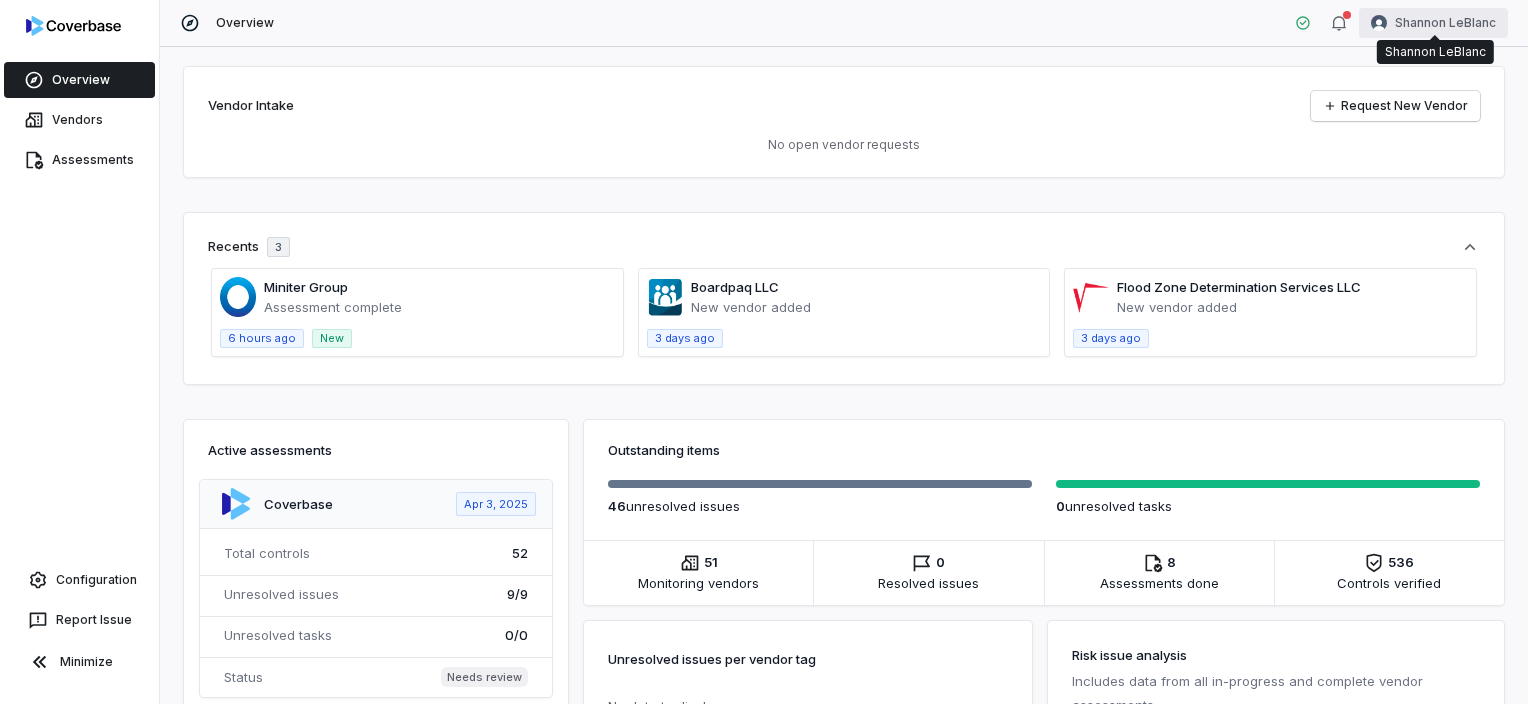 click on "Overview Vendors Assessments Configuration Report Issue Minimize Overview [FIRST] [LAST] Vendor Intake Request New Vendor No open vendor requests Recents 3 Miniter Group Assessment complete 6 hours ago New Boardpaq LLC New vendor added 3 days ago Flood Zone Determination Services LLC New vendor added 3 days ago Active assessments Coverbase Apr 3, 2025 Total controls 52 Unresolved issues 9  /  9 Unresolved tasks 0  /  0 Status Needs review Miniter Group Jul 30, 2025 Total controls 80 Unresolved issues 18  /  18 Unresolved tasks 0  /  0 Status Needs review Abrigo (fka Sageworks) Apr 7, 2025 Total controls 72 Unresolved issues 5  /  5 Unresolved tasks 0  /  0 Status Needs review Coverbase Apr 3, 2025 Total controls 52 Unresolved issues 3  /  3 Unresolved tasks 0  /  0 Status Needs review Abrigo (fka Sageworks) Apr 7, 2025 Total controls 72 Unresolved issues 5  /  5 Unresolved tasks 0  /  0 Status Needs review Redtail Technology Jul 30, 2025 Total controls 80 Unresolved issues 6  /  6 0  /  0 46" at bounding box center [764, 352] 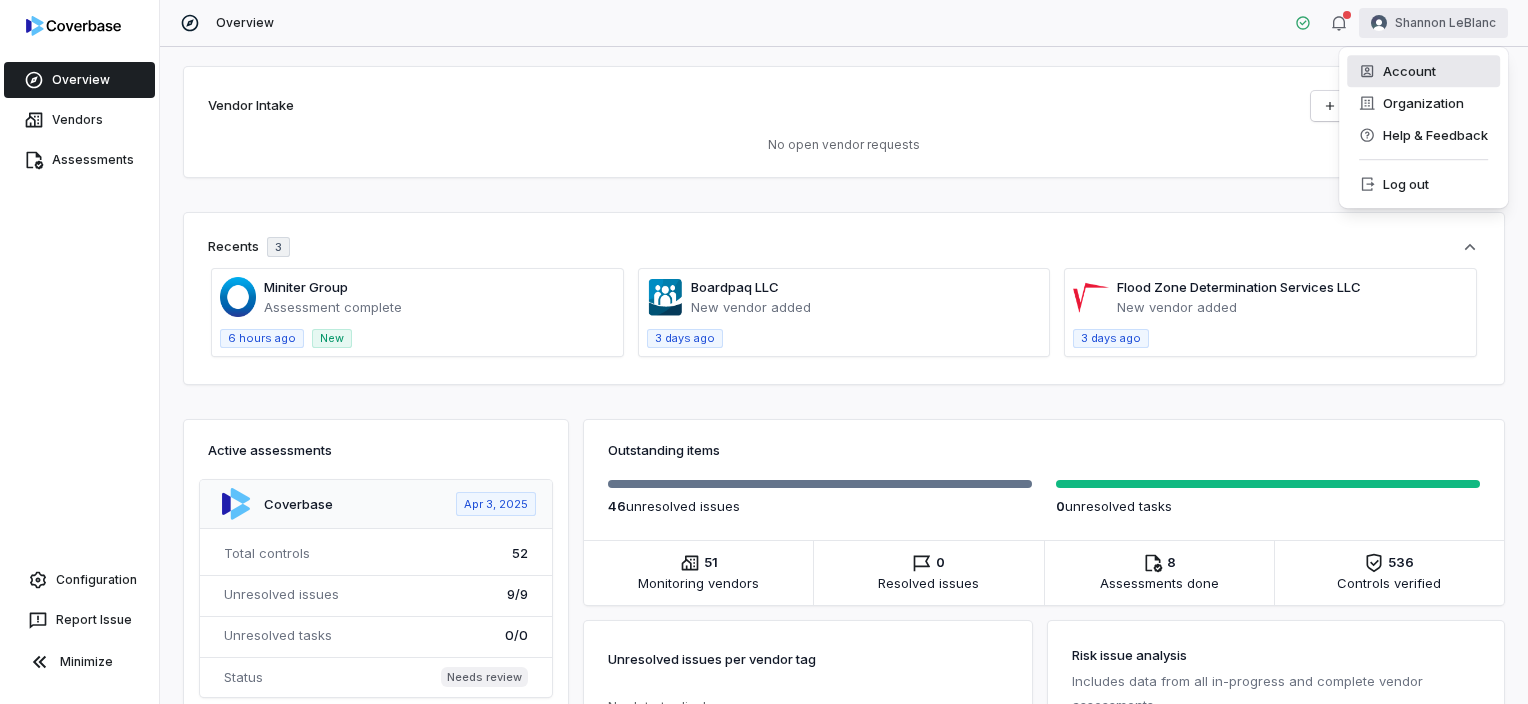click on "Account" at bounding box center (1423, 71) 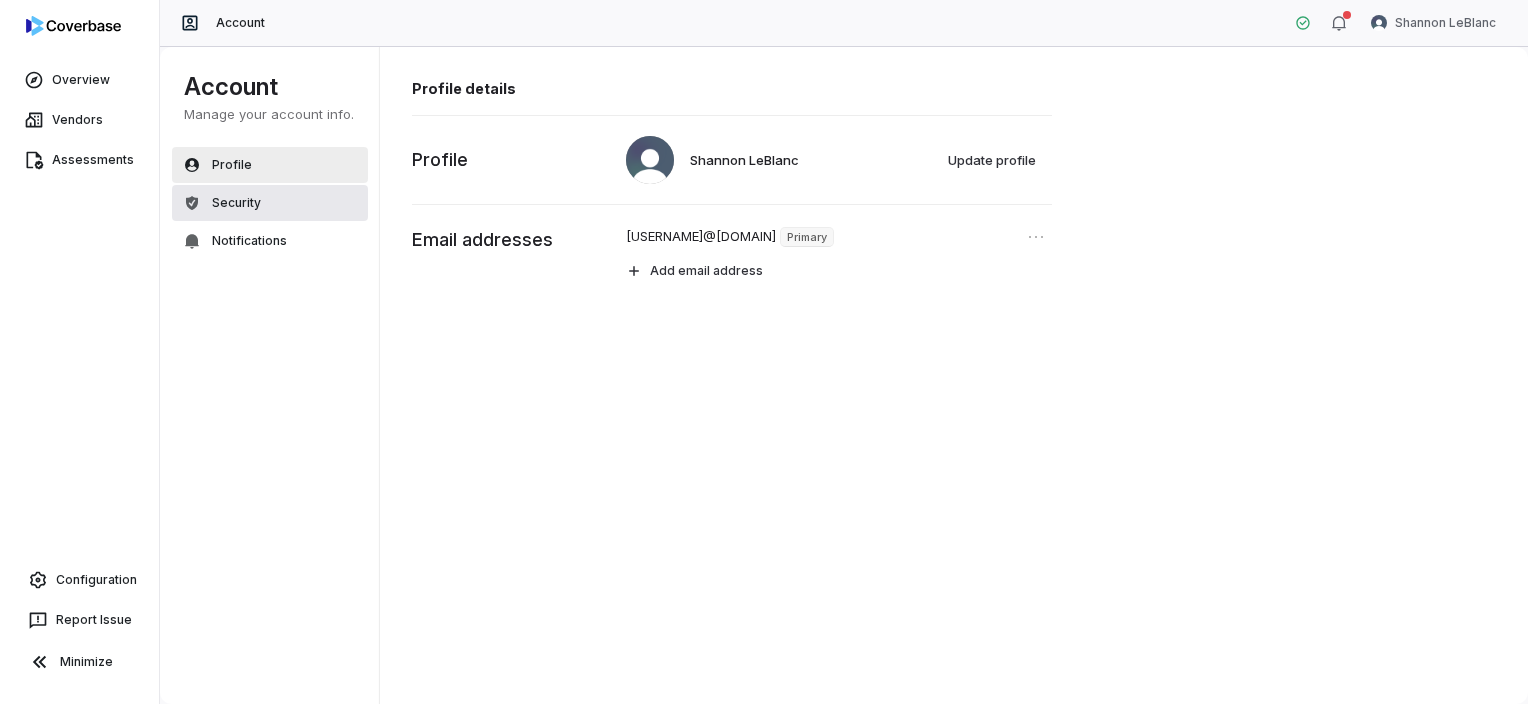 click on "Security" at bounding box center [270, 203] 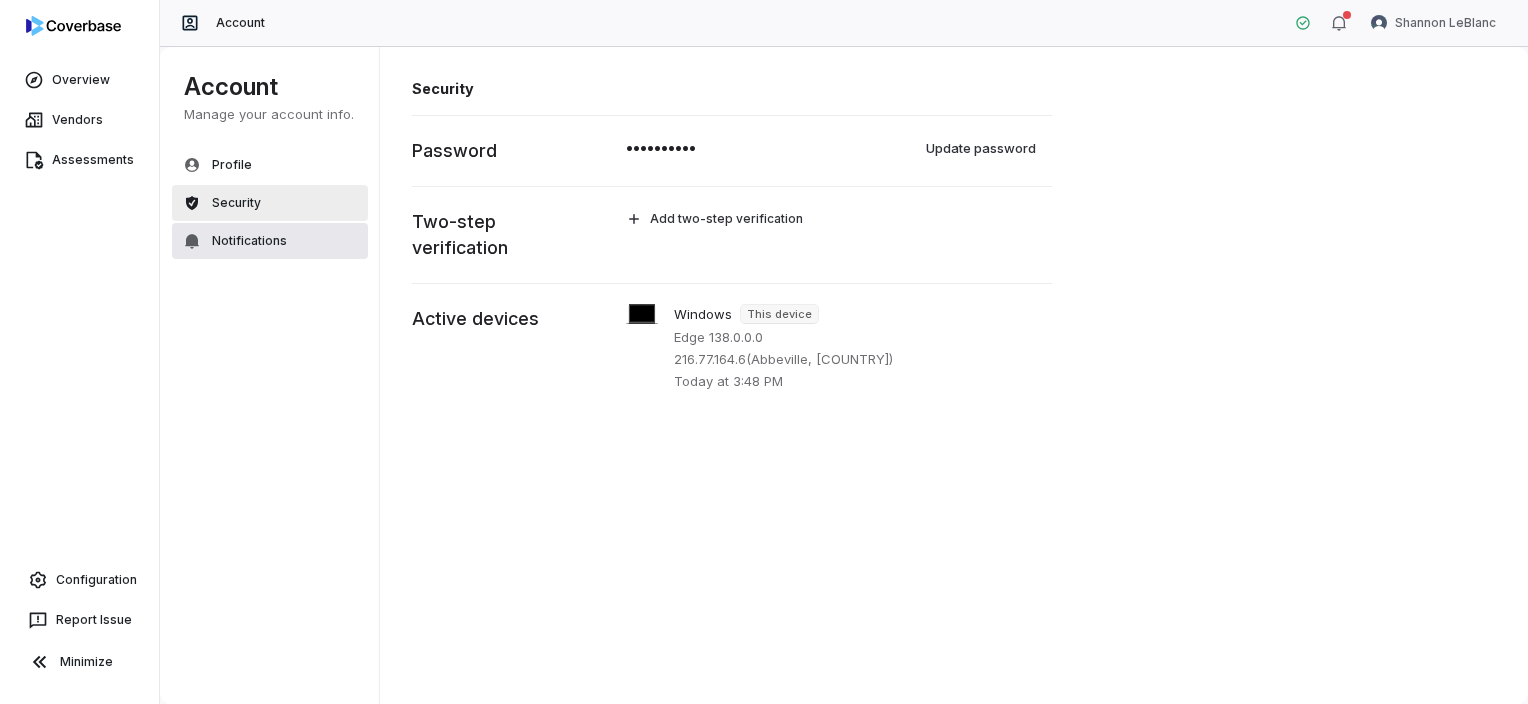 click on "Notifications" at bounding box center (249, 241) 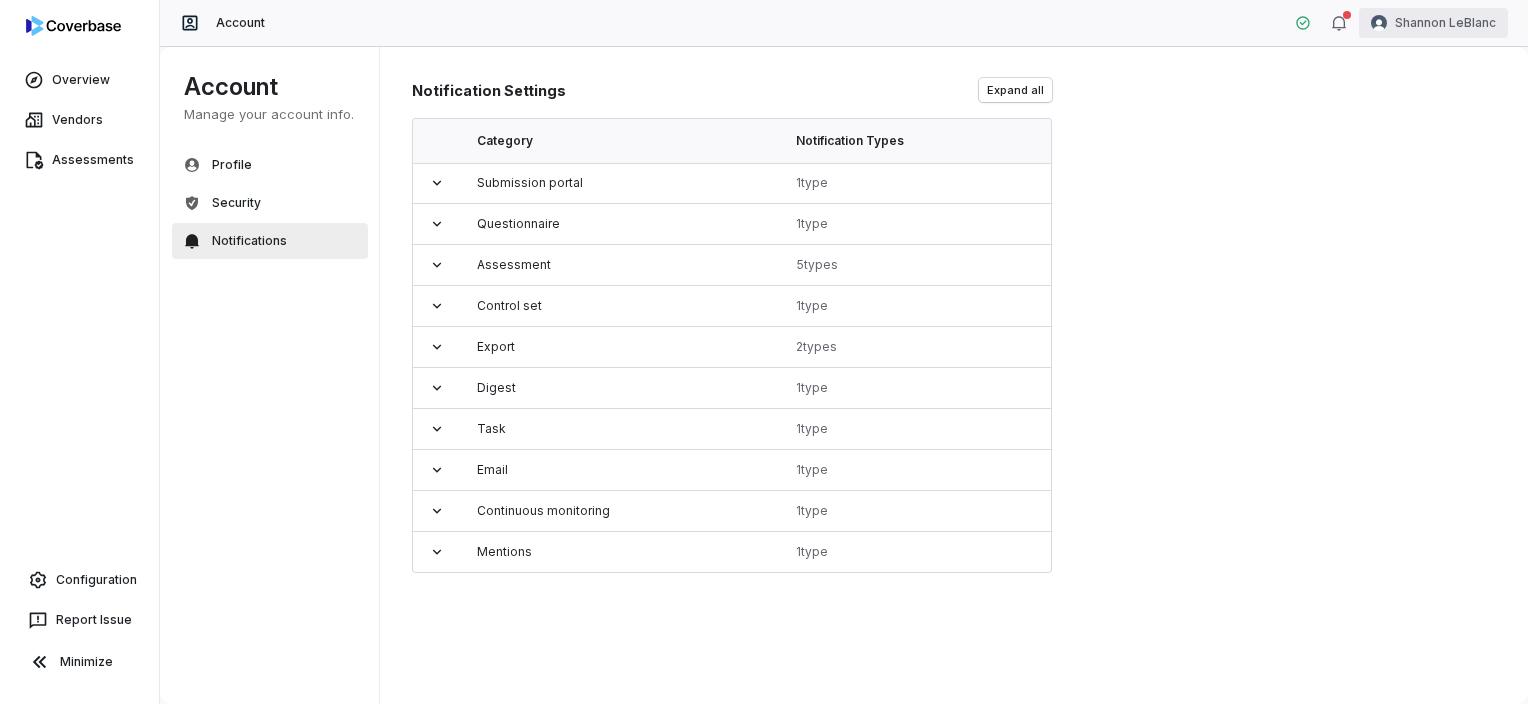 click on "Overview Vendors Assessments Configuration Report Issue Minimize Account [FIRST] [LAST] Account Manage your account info. Profile Security Notifications Account Notification Settings Expand all Category Notification Types Submission portal 1  type Questionnaire 1  type Assessment 5  type s Control set 1  type Export 2  type s Digest 1  type Task 1  type Email 1  type Continuous monitoring 1  type Mentions 1  type" at bounding box center (764, 352) 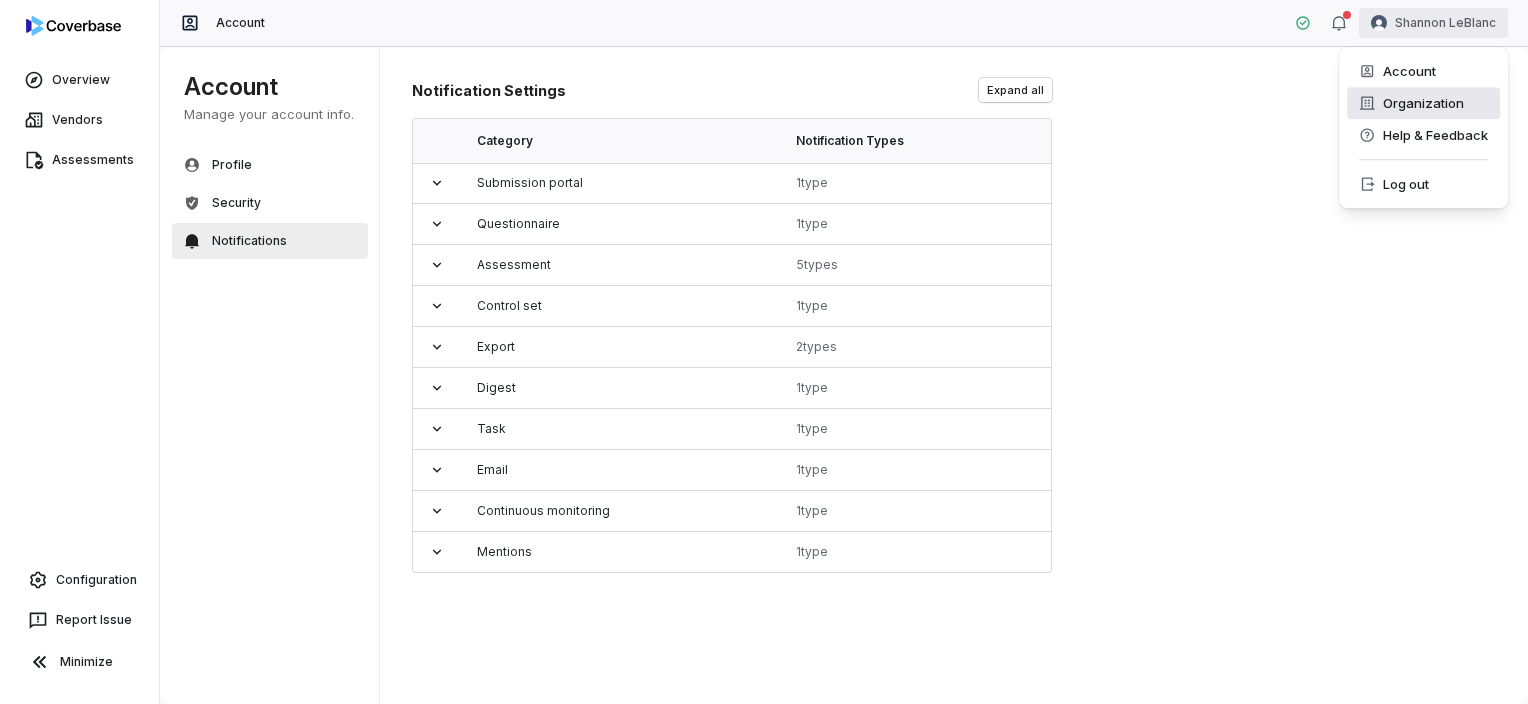 click on "Organization" at bounding box center [1423, 103] 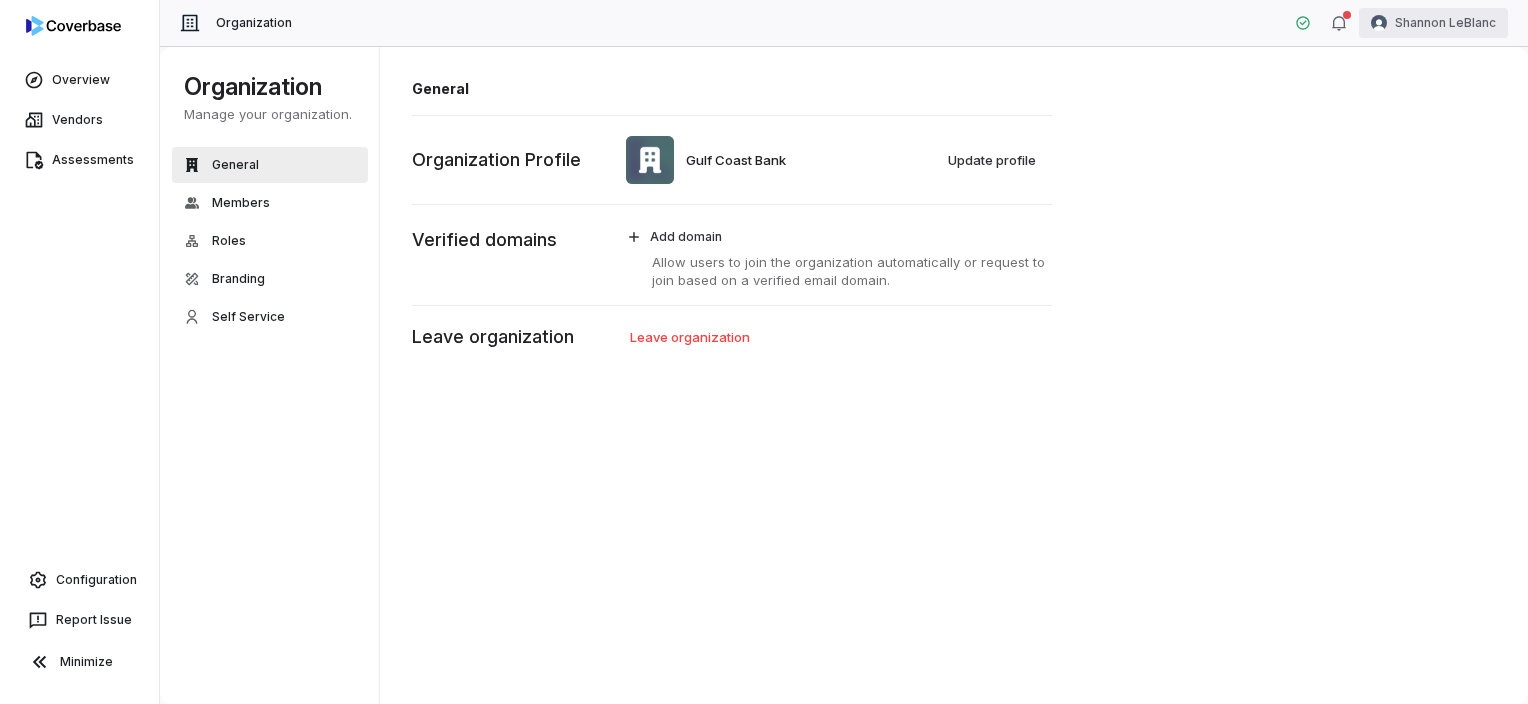 click on "Overview Vendors Assessments Configuration Report Issue Minimize Organization [FIRST] [LAST] Organization Manage your organization. General Members Roles Branding Self Service Organization General [ORGANIZATION]   Update profile Organization Profile Add domain Allow users to join the organization automatically or request to join based on a verified email domain. Verified domains Leave organization Leave organization" at bounding box center [764, 352] 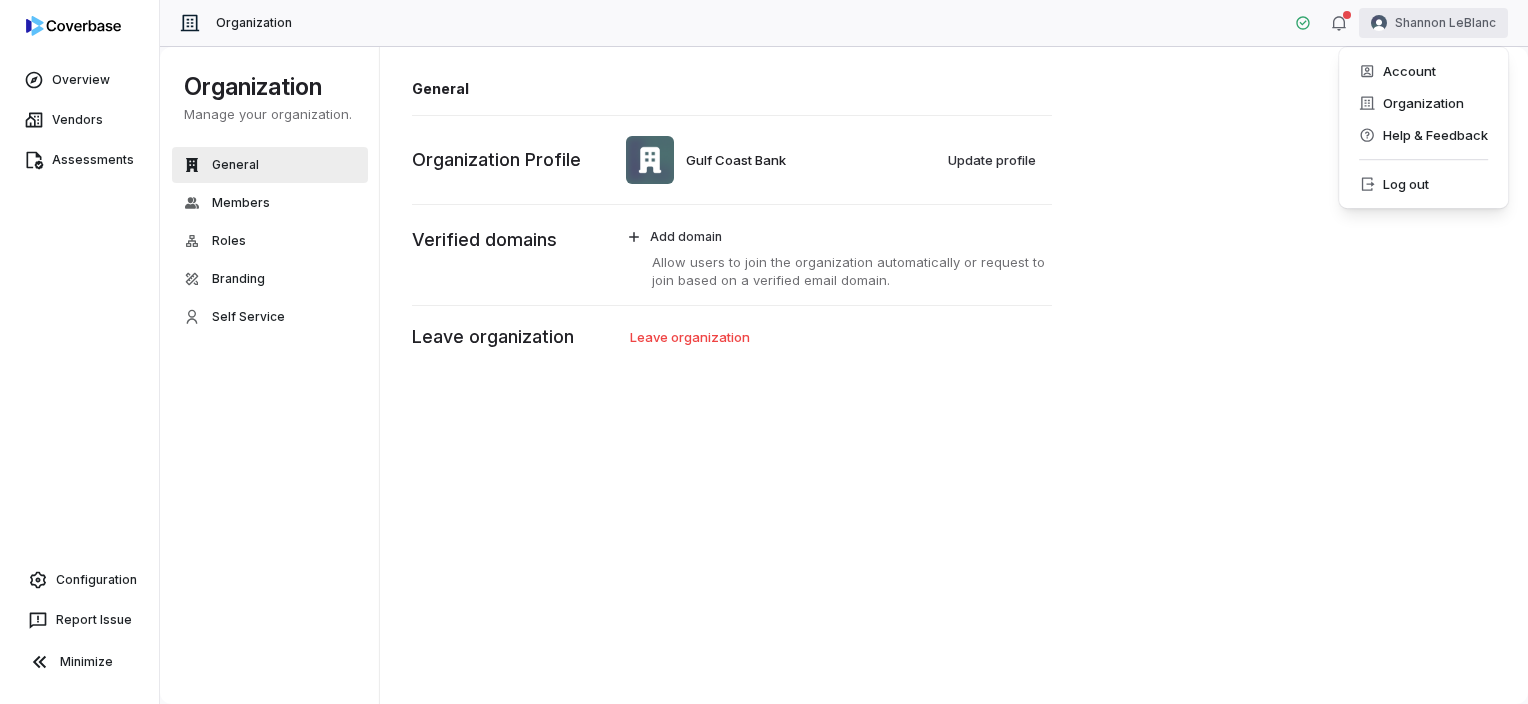 click on "Overview Vendors Assessments Configuration Report Issue Minimize Organization [FIRST] [LAST] Organization Manage your organization. General Members Roles Branding Self Service Organization General [ORGANIZATION]   Update profile Organization Profile Add domain Allow users to join the organization automatically or request to join based on a verified email domain. Verified domains Leave organization Leave organization
Account Organization Help & Feedback Log out" at bounding box center [764, 352] 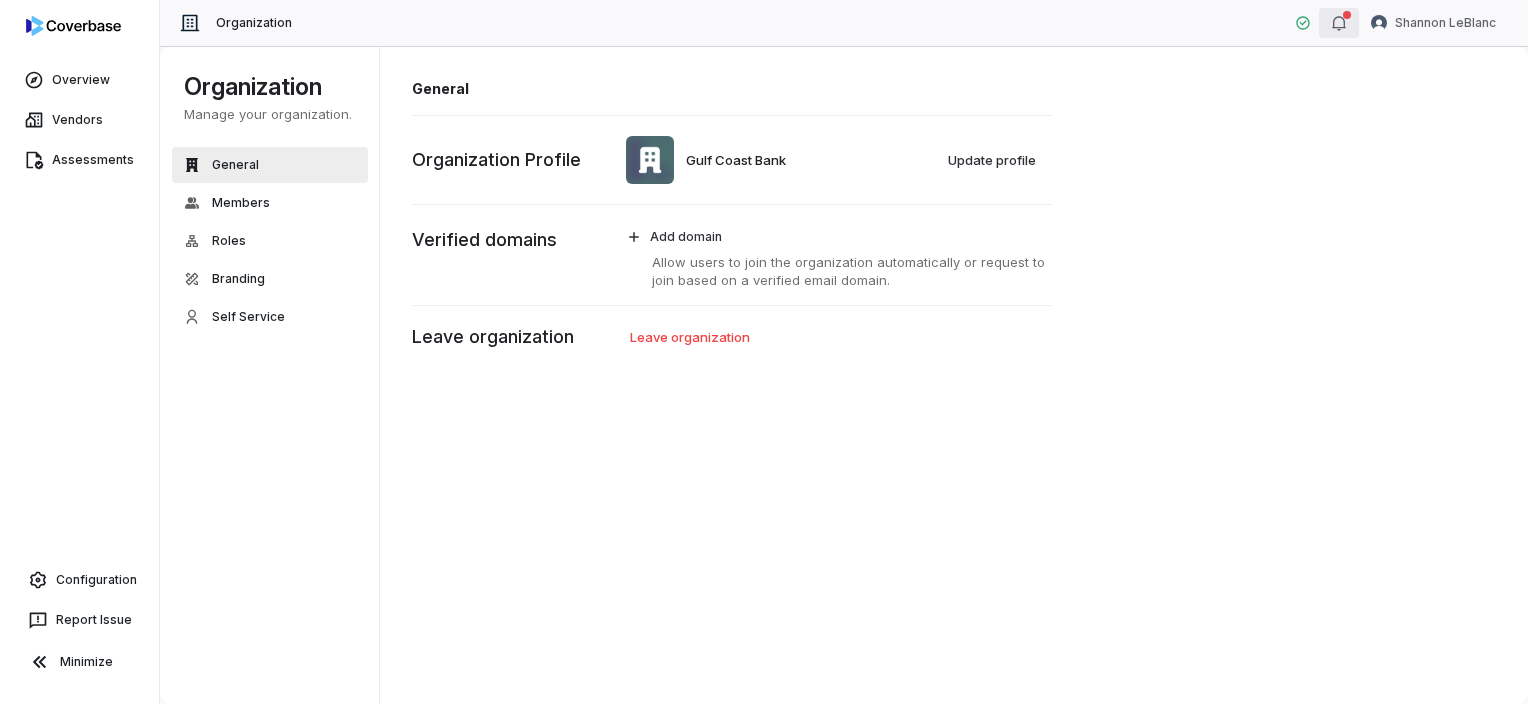 click 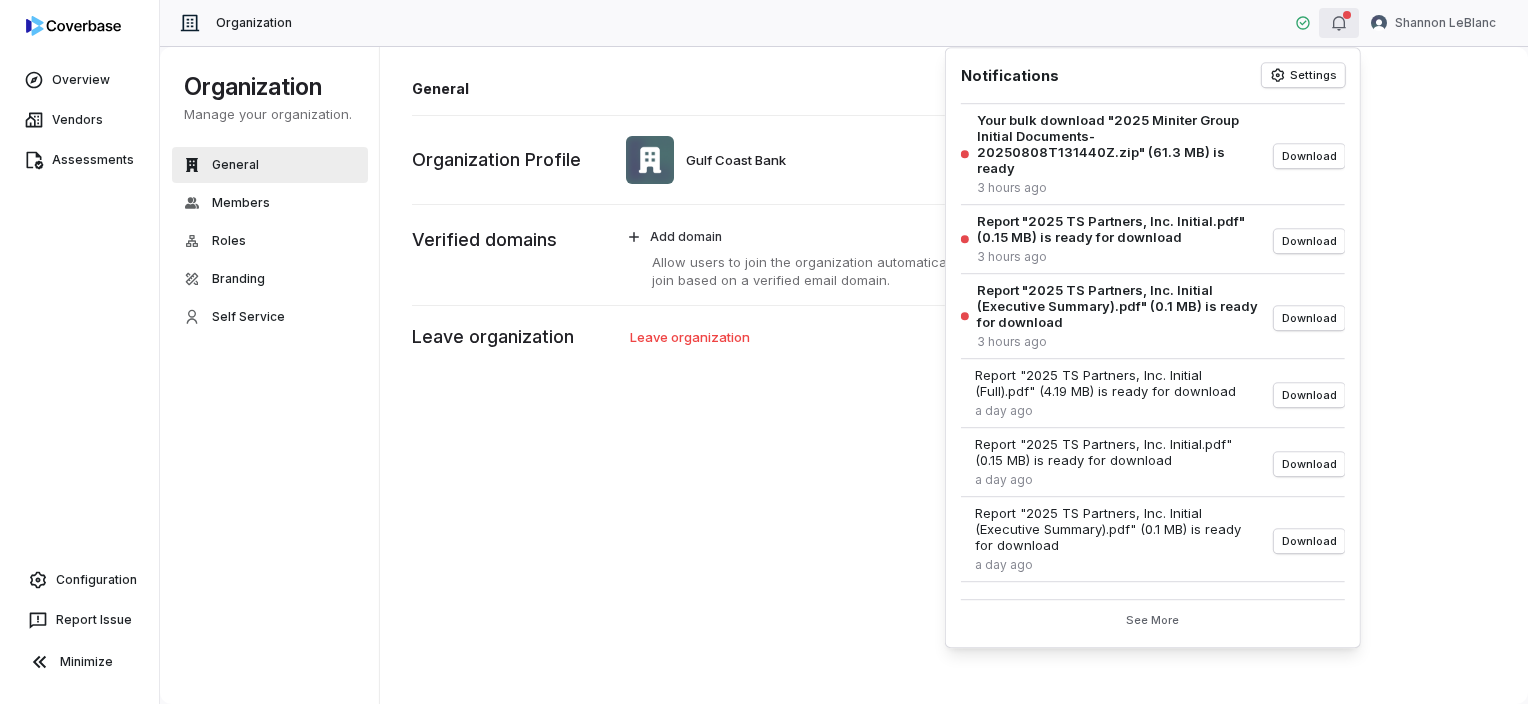 click on "General Gulf Coast Bank   Update profile Organization Profile Add domain Allow users to join the organization automatically or request to join based on a verified email domain. Verified domains Leave organization Leave organization" at bounding box center (954, 375) 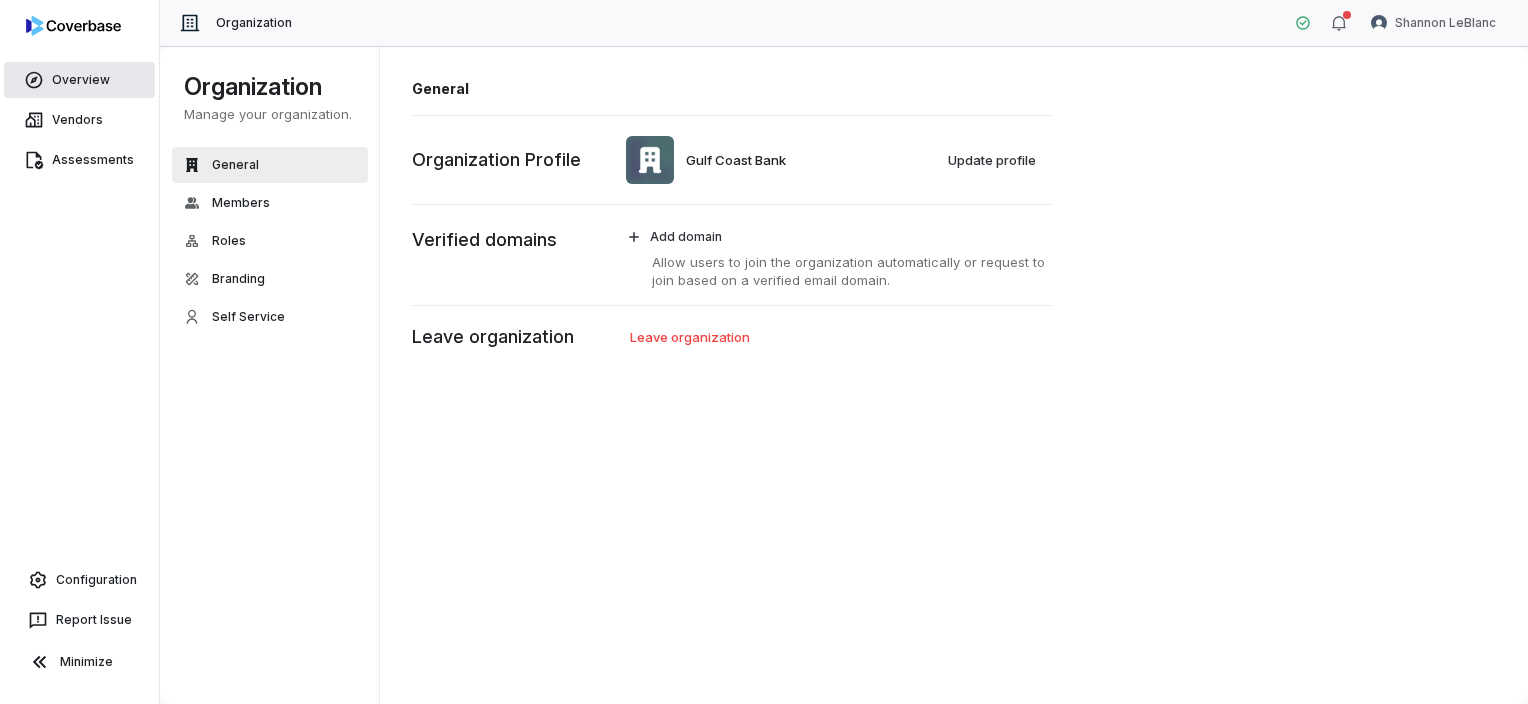 click on "Overview" at bounding box center (79, 80) 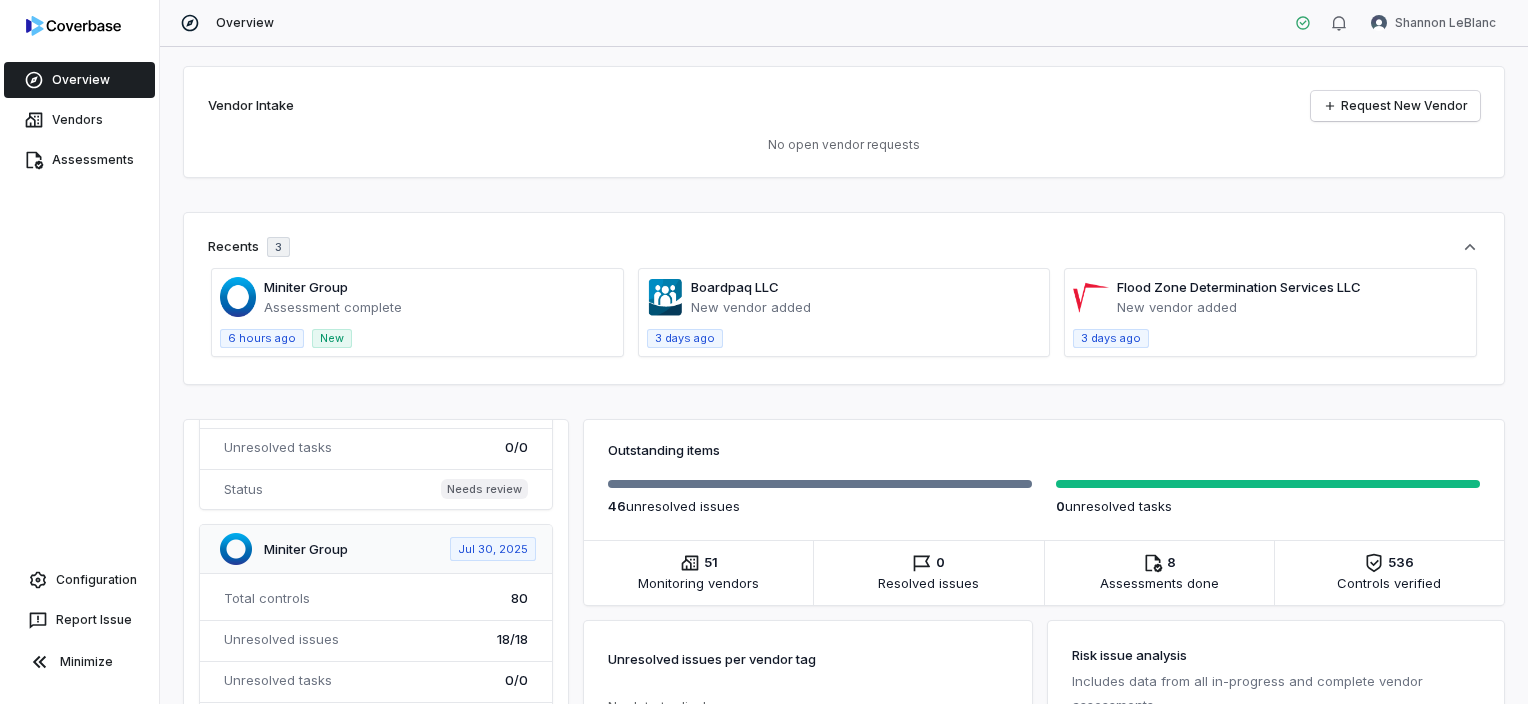 scroll, scrollTop: 200, scrollLeft: 0, axis: vertical 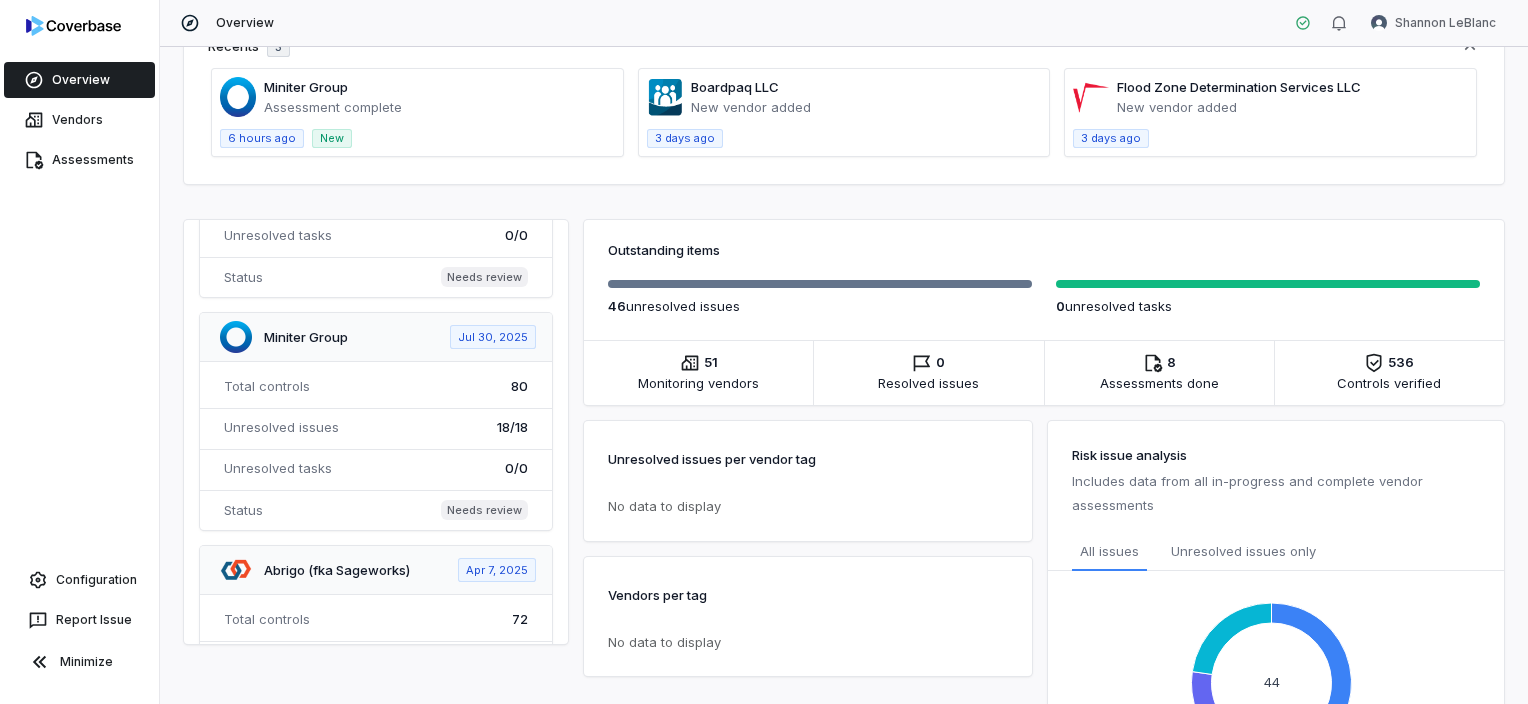 click at bounding box center [376, 421] 